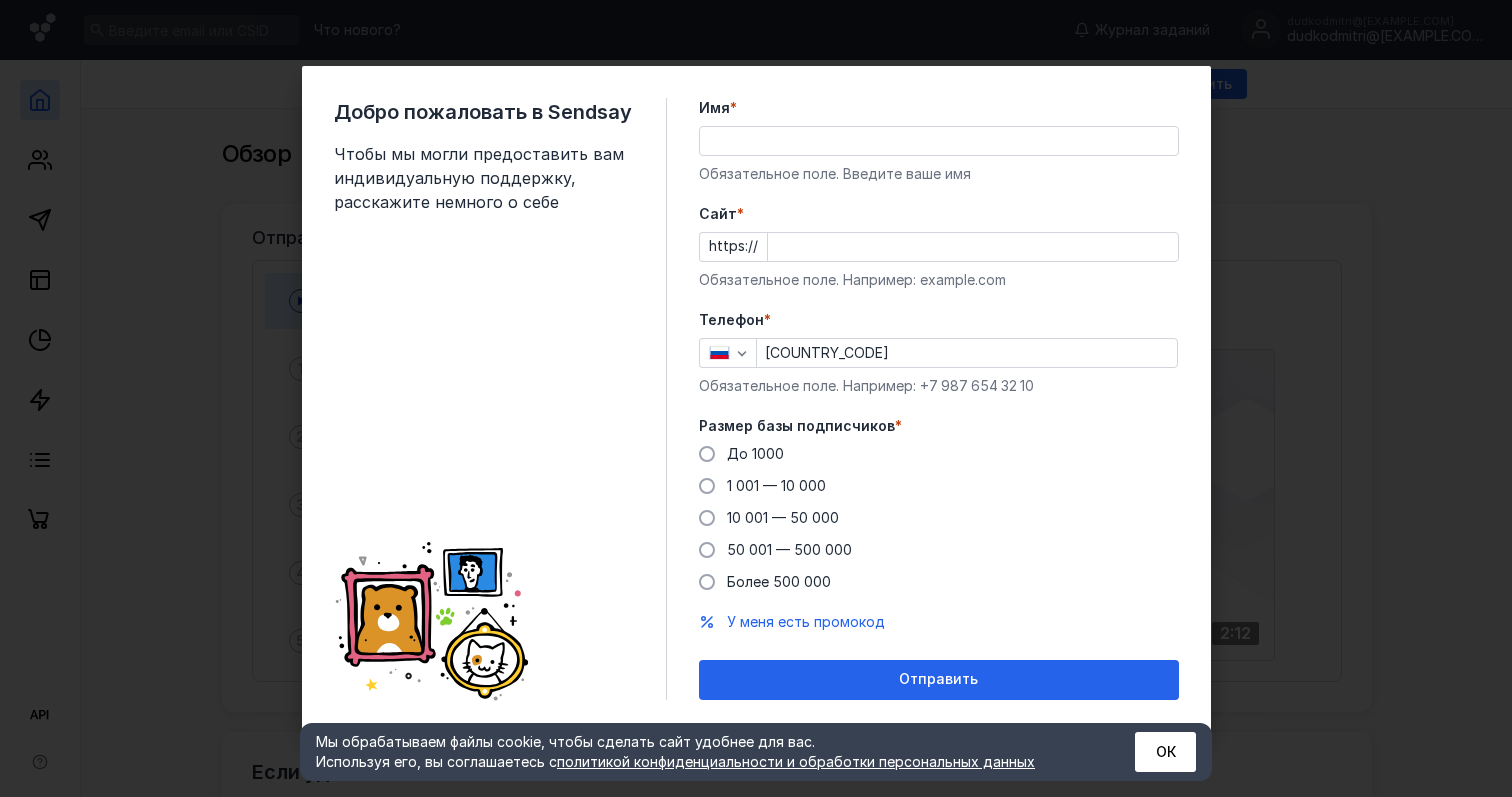 scroll, scrollTop: 0, scrollLeft: 0, axis: both 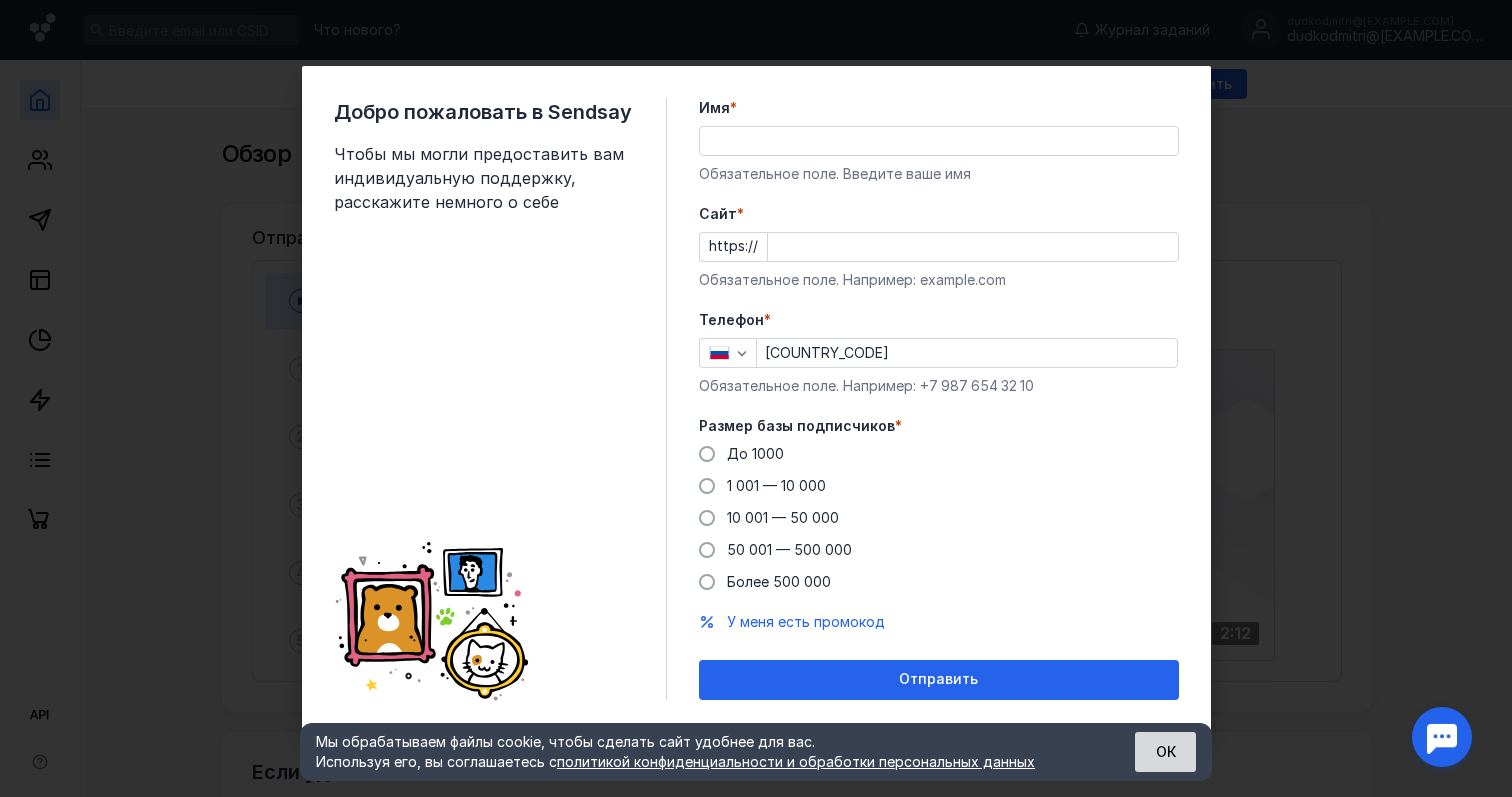 click on "ОК" at bounding box center [1165, 752] 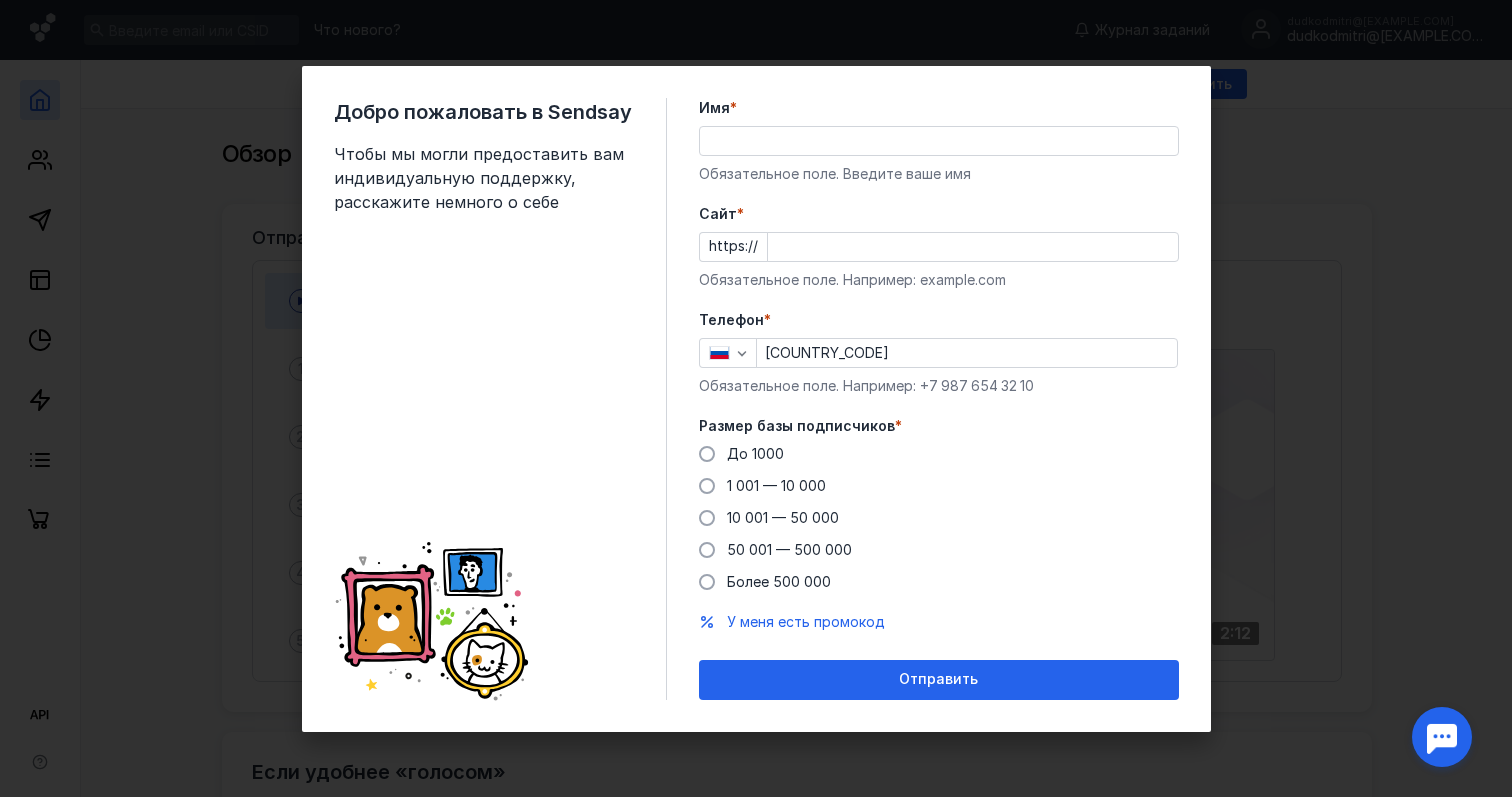 click on "Добро пожаловать в Sendsay Чтобы мы могли предоставить вам индивидуальную поддержку, расскажите немного о себе Имя  * Обязательное поле. Введите ваше имя Cайт  * https:// Обязательное поле. Например: example.com Телефон  * +7 Обязательное поле. Например: +7 987 654 32 10 Размер базы подписчиков  * До 1000 1 001 — 10 000 10 001 — 50 000 50 001 — 500 000 Более 500 000 У меня есть промокод Отправить" at bounding box center (756, 398) 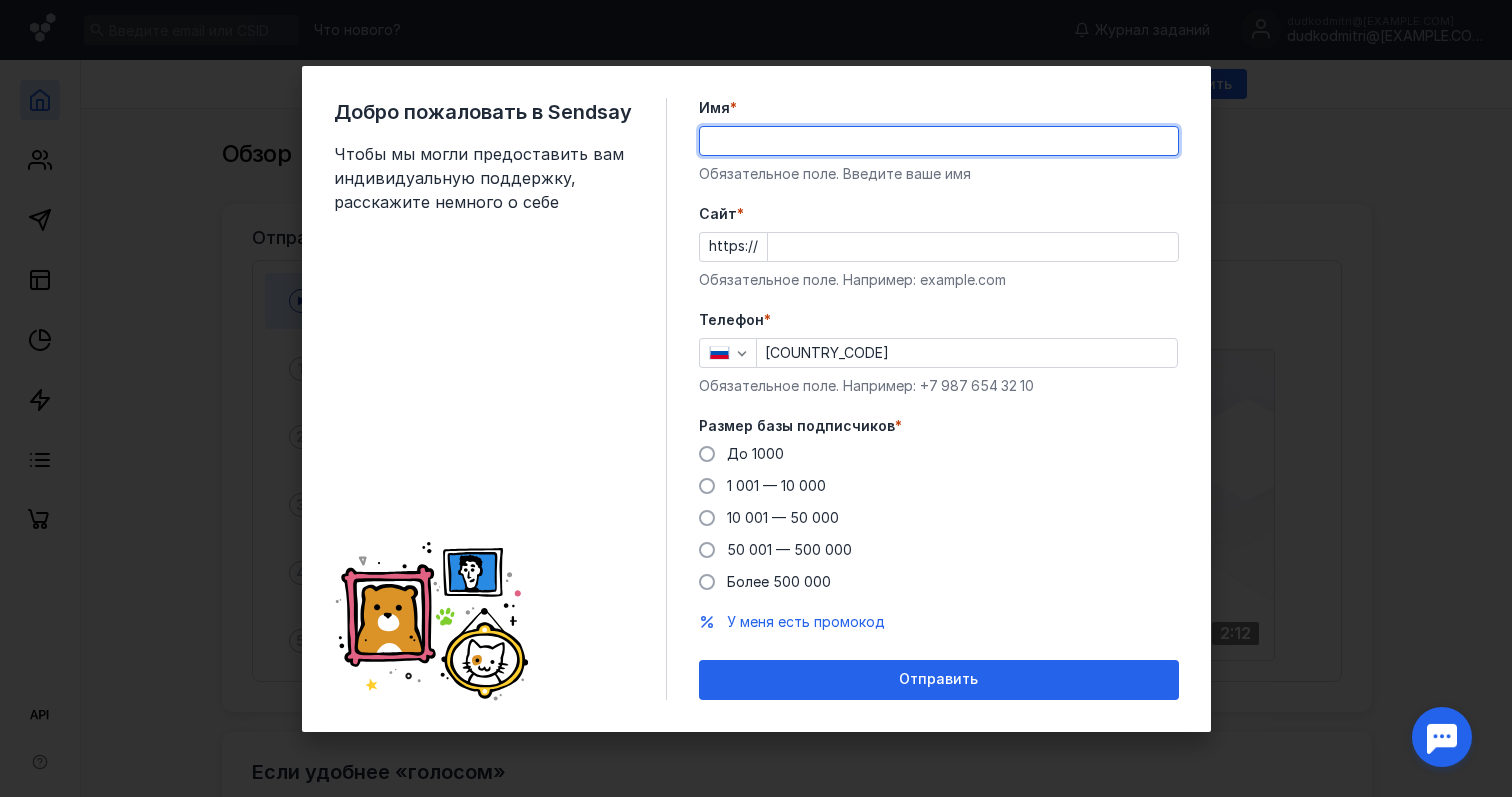 click on "Имя *" at bounding box center (939, 141) 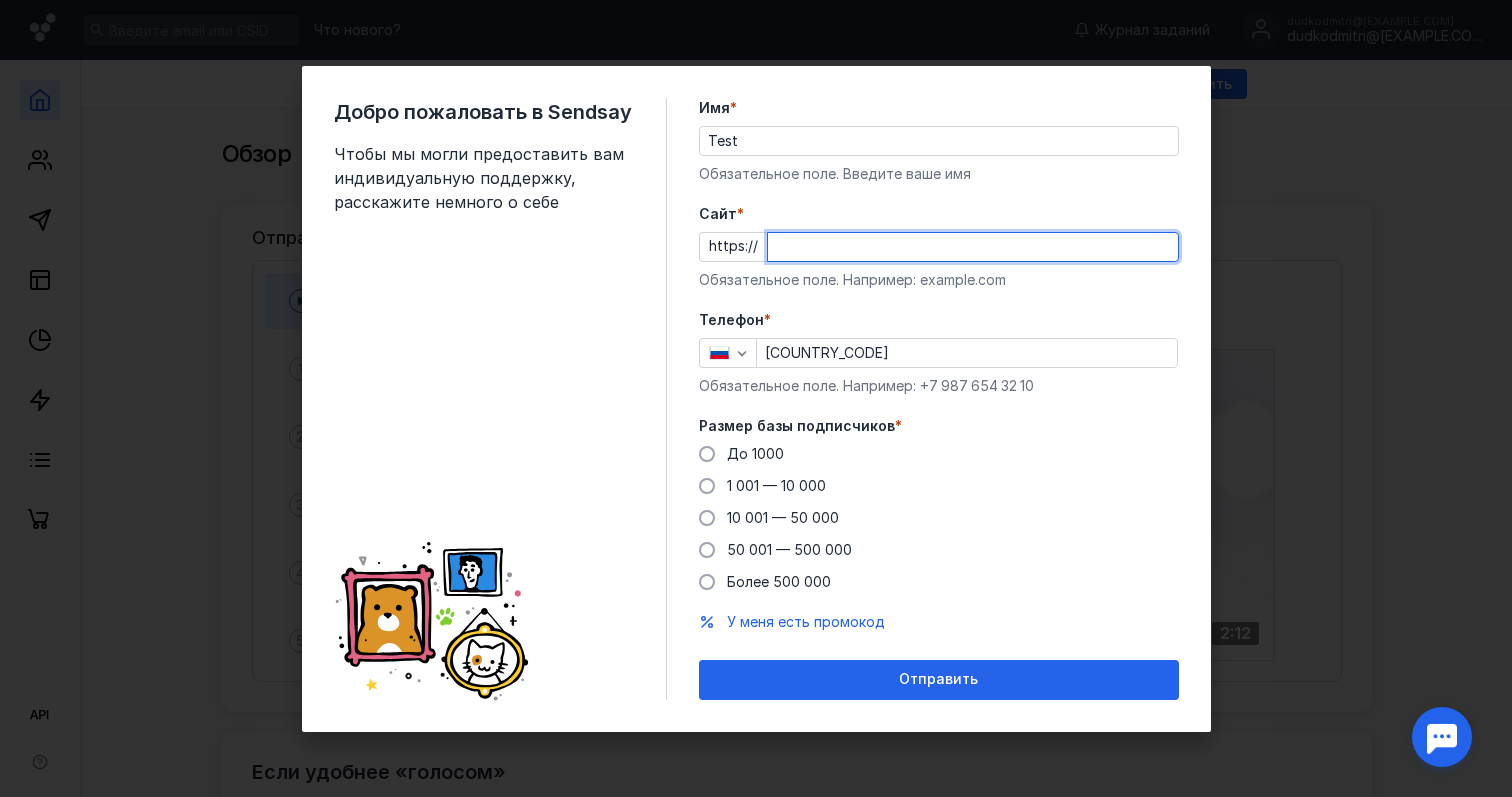 click on "Сайт *" at bounding box center [973, 247] 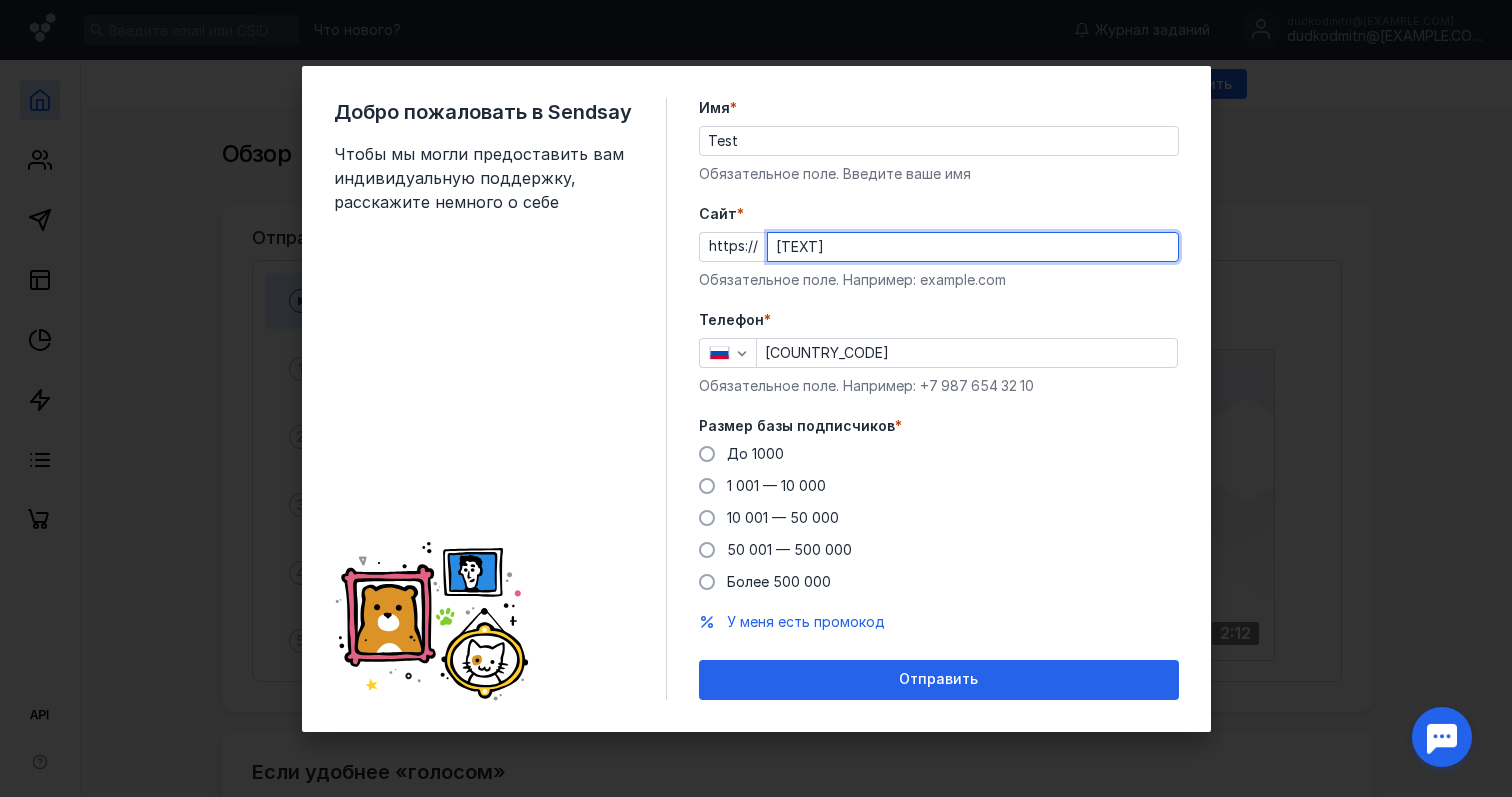 click on "[COUNTRY_CODE]" at bounding box center [967, 353] 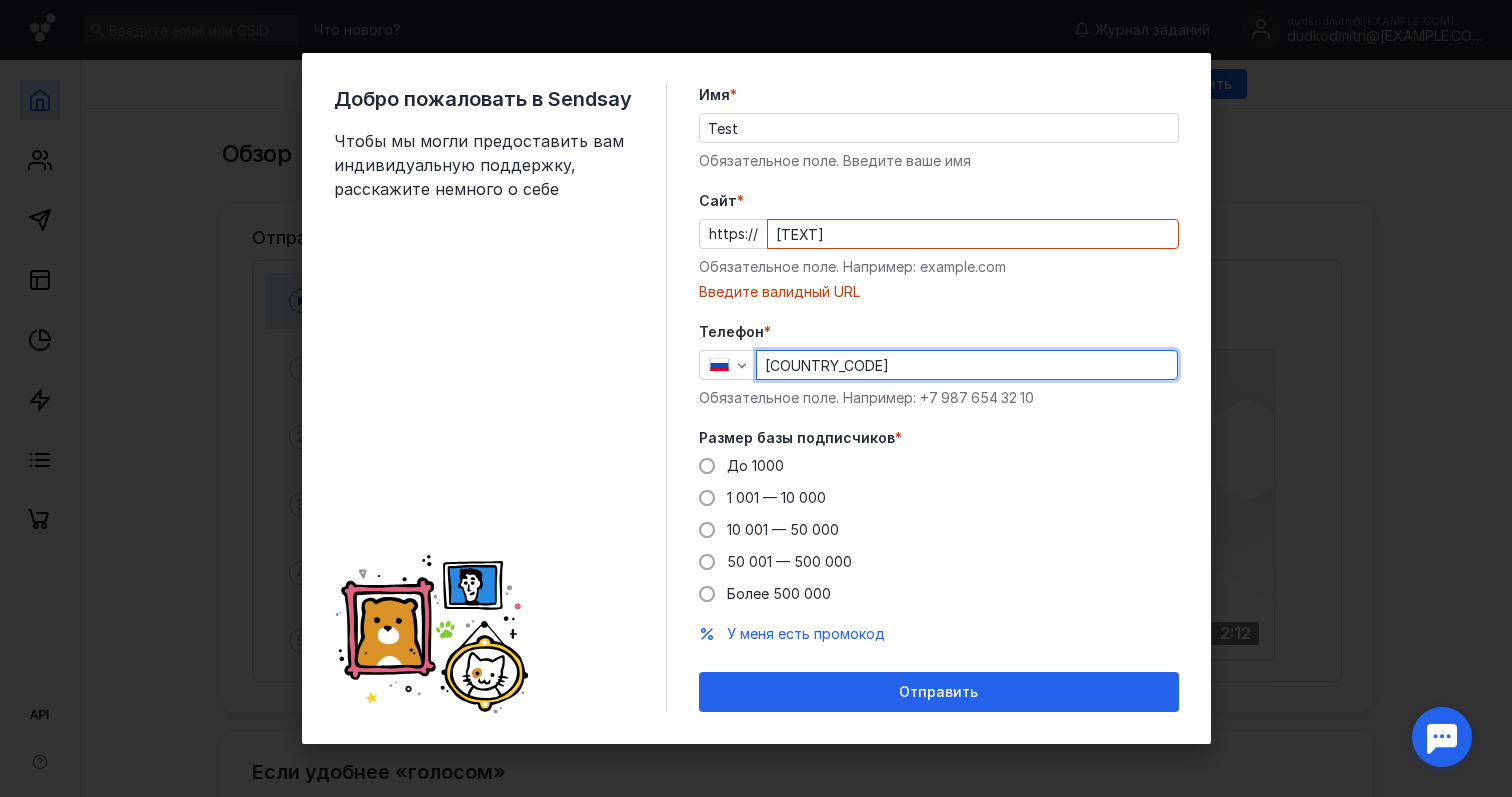 click on "[TEXT]" at bounding box center (973, 234) 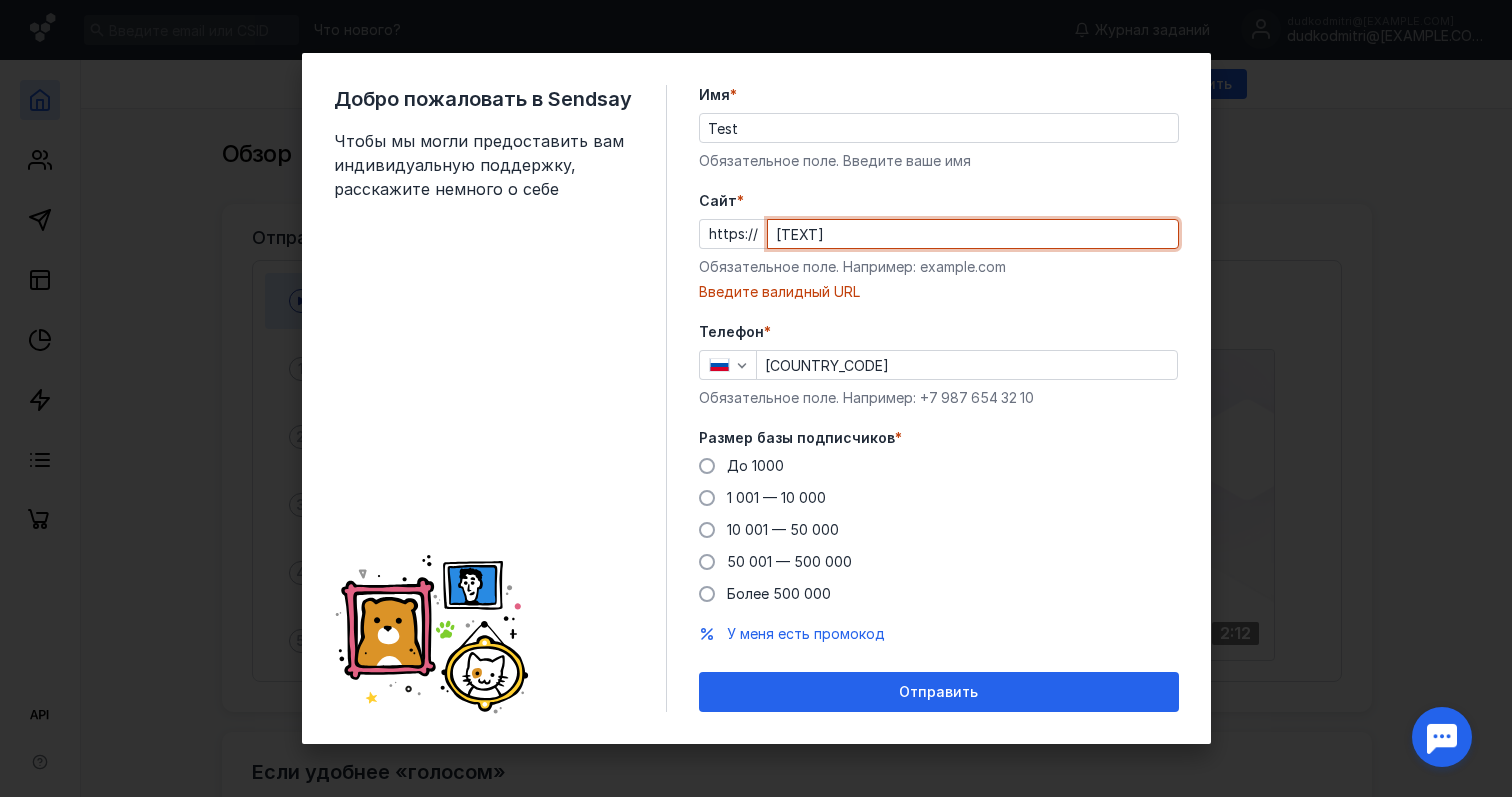 click on "[TEXT]" at bounding box center [973, 234] 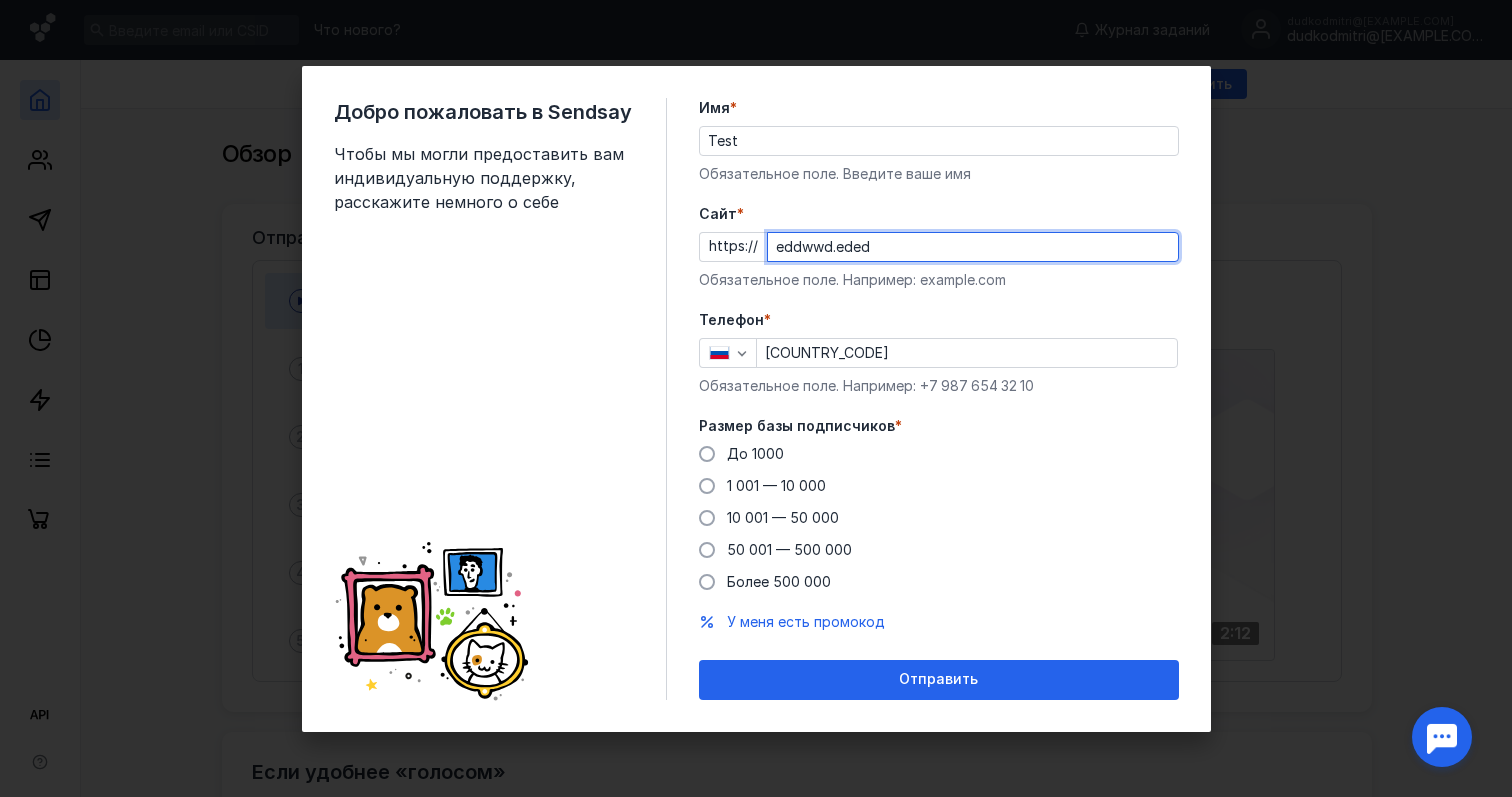type on "eddwwd.eded" 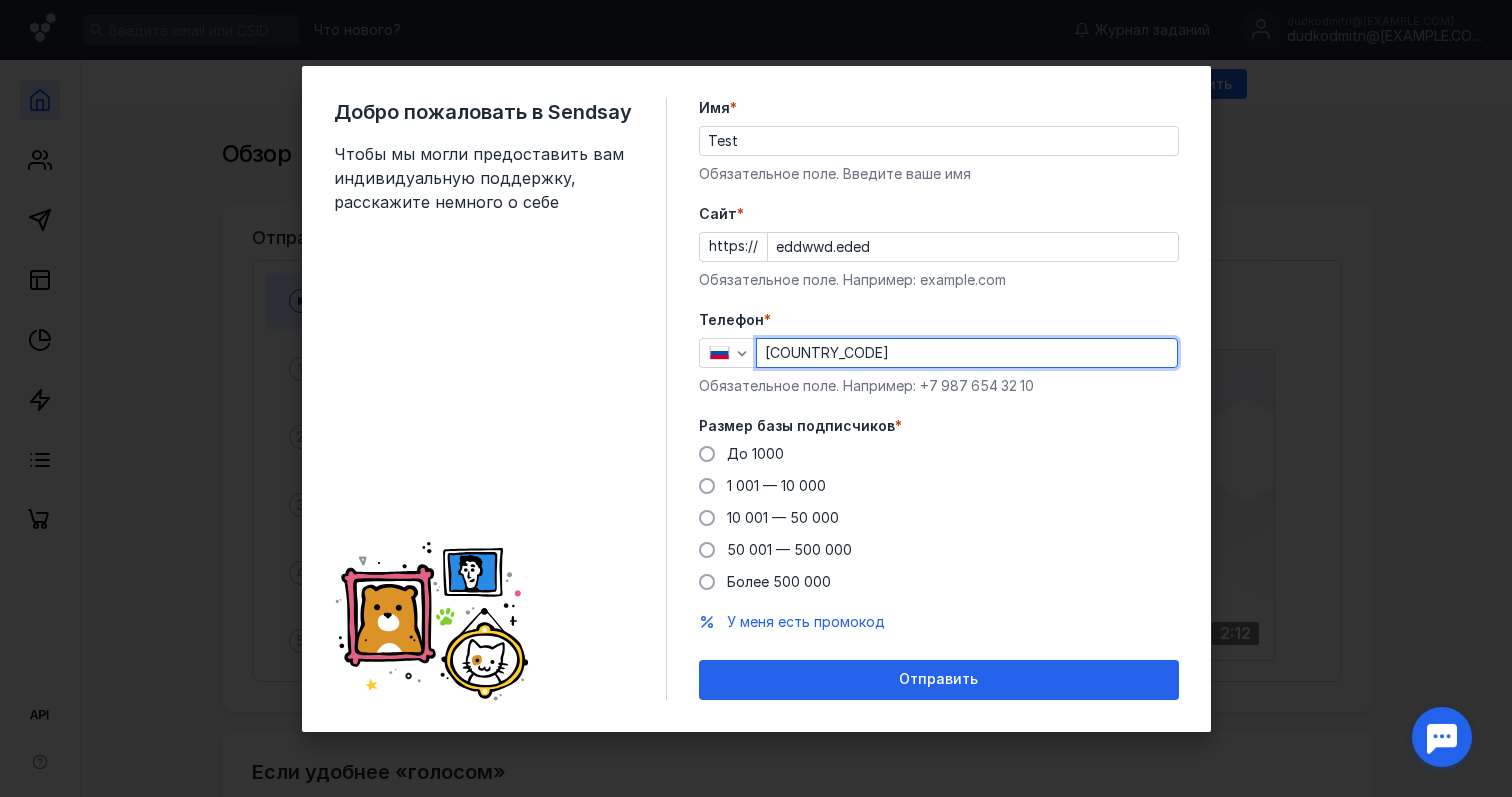click on "[COUNTRY_CODE]" at bounding box center [967, 353] 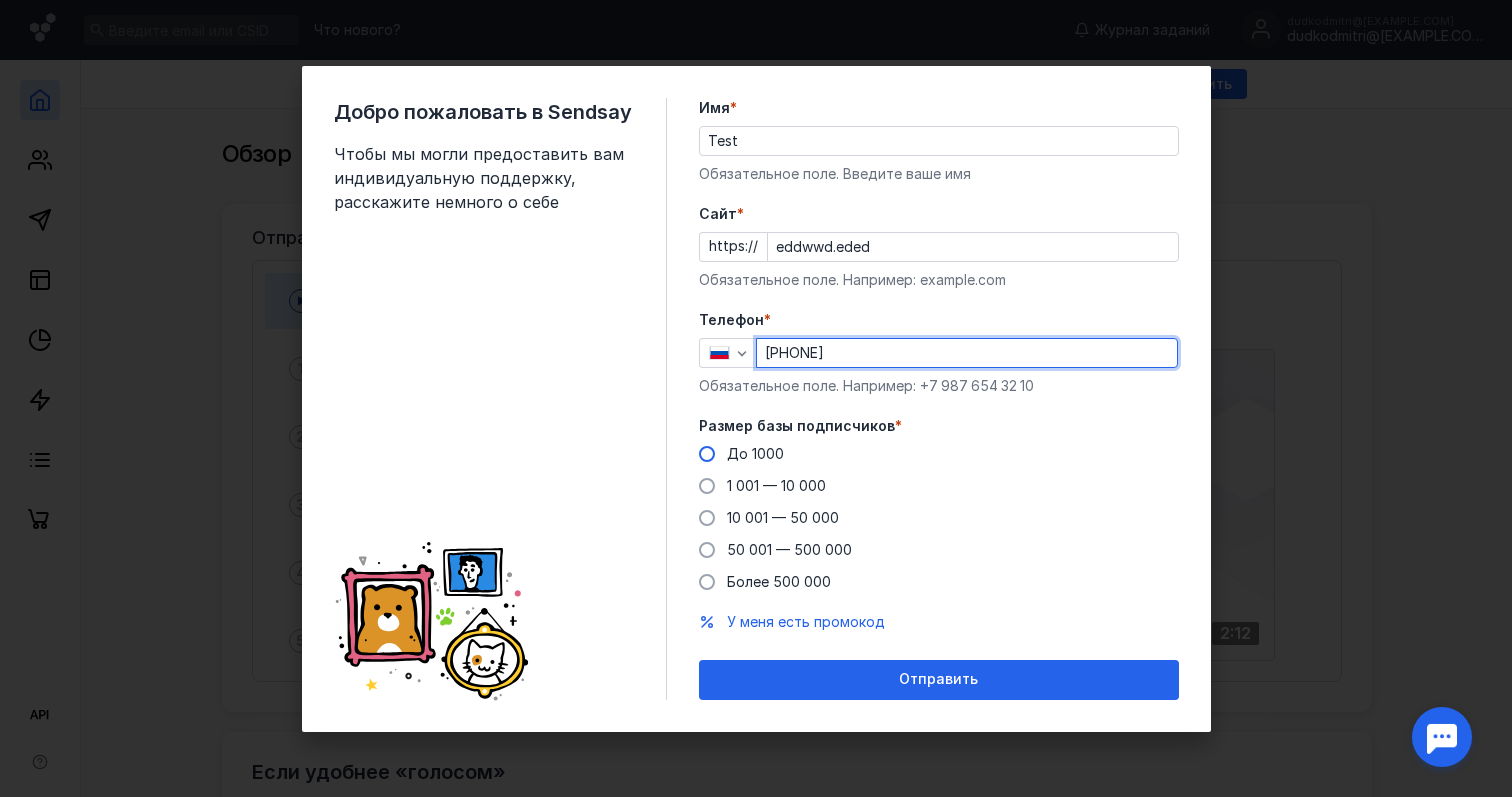 type on "[PHONE]" 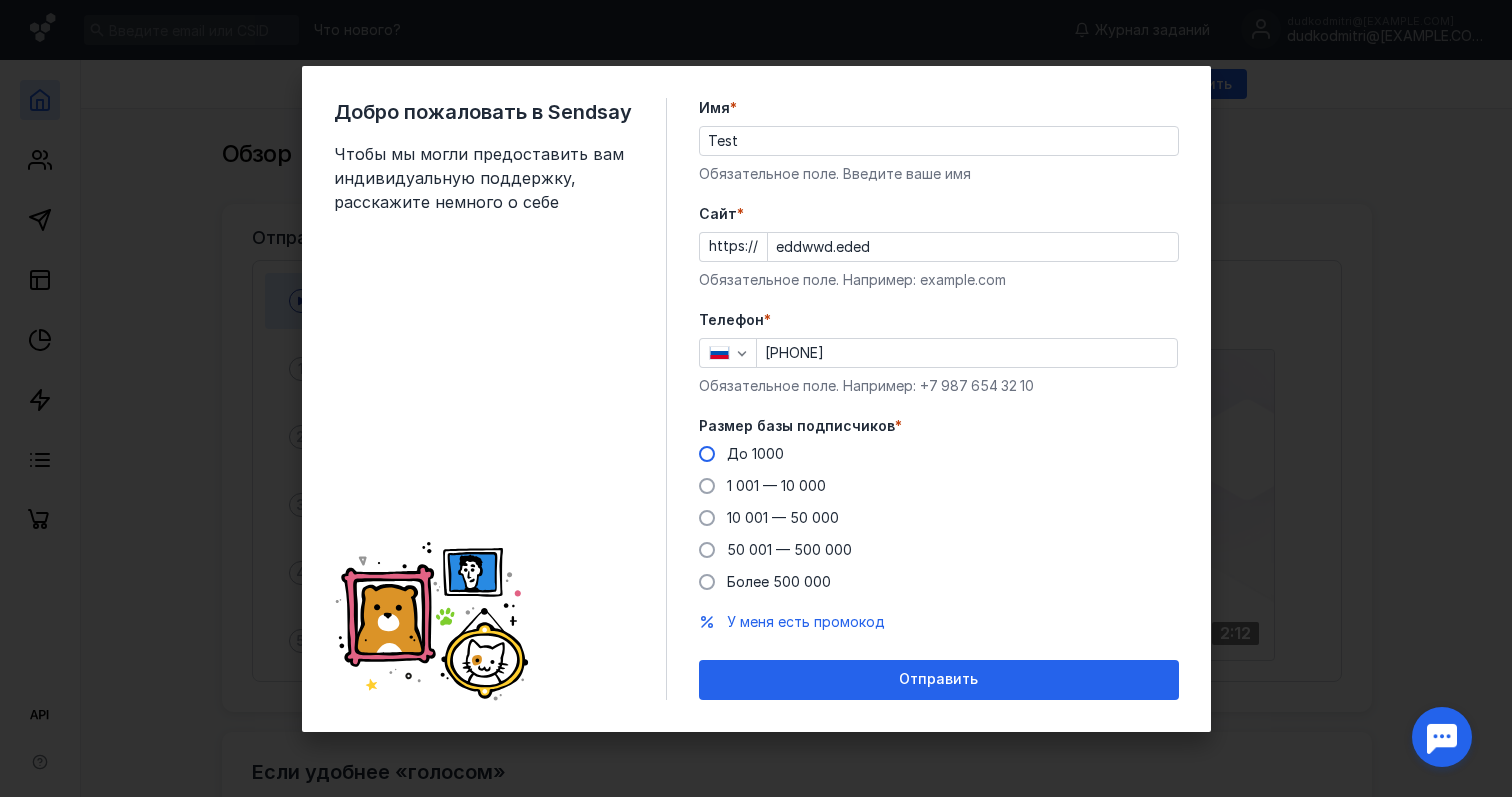click at bounding box center [707, 454] 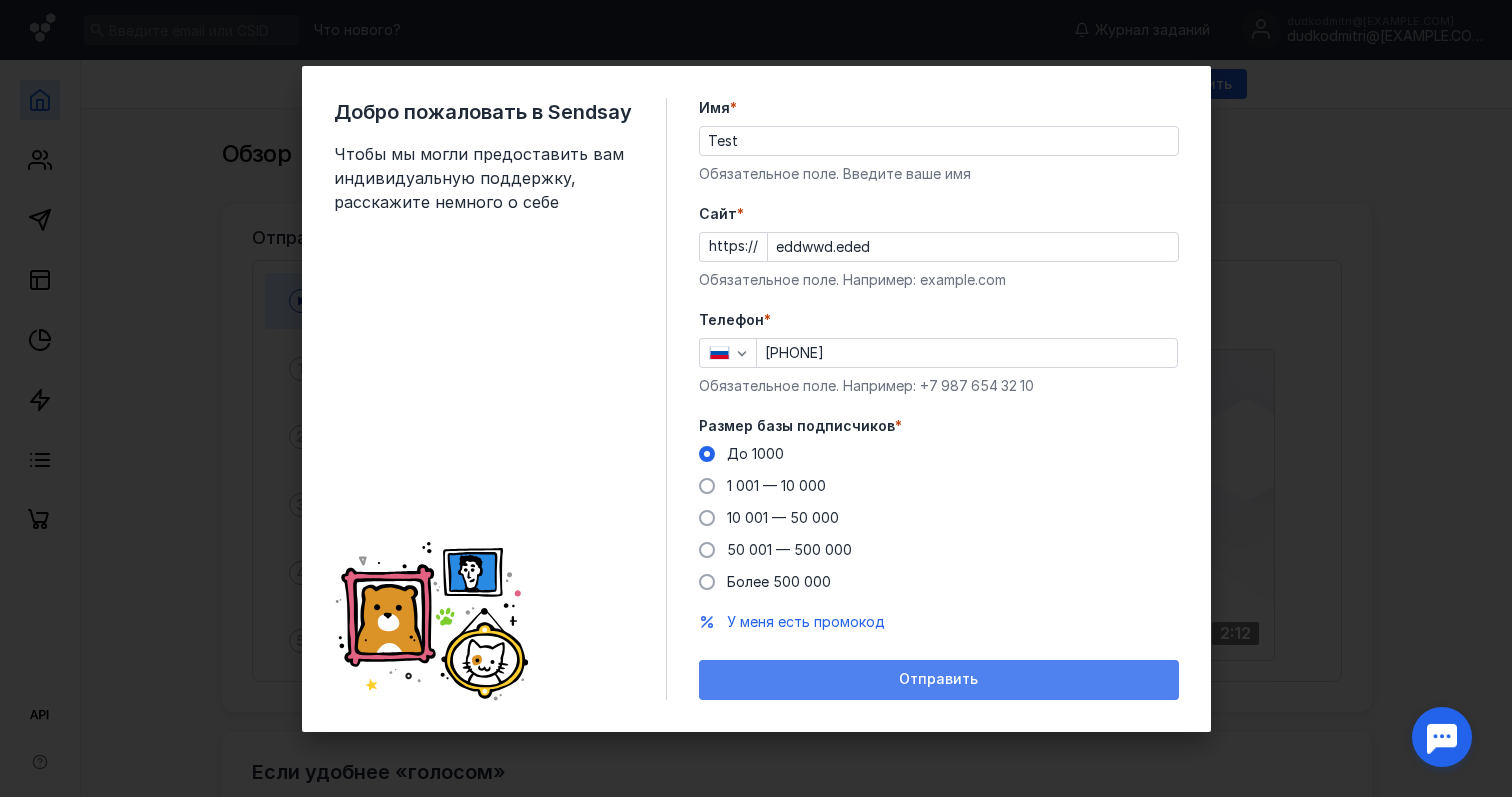 click on "Отправить" at bounding box center (939, 679) 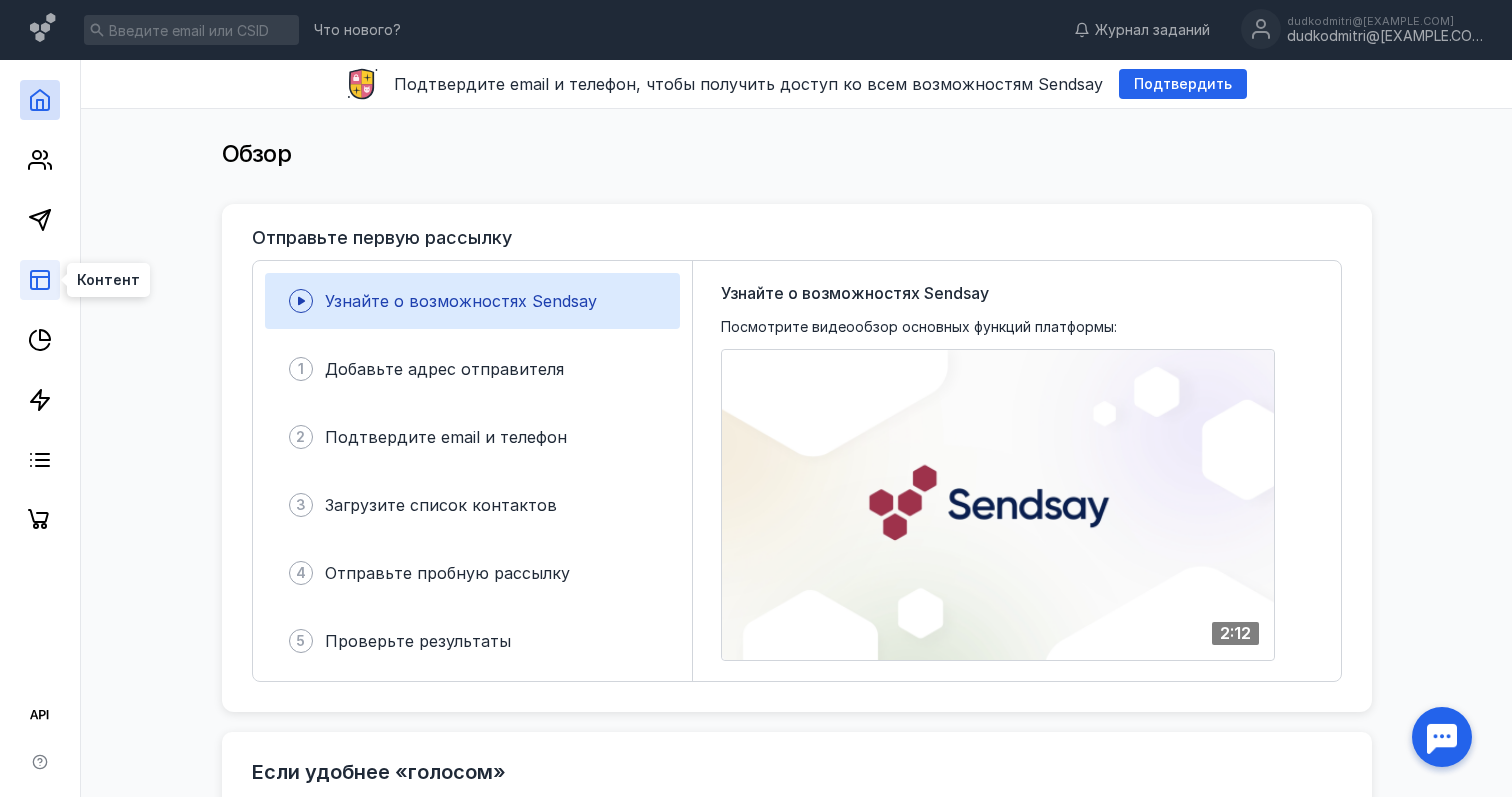 click 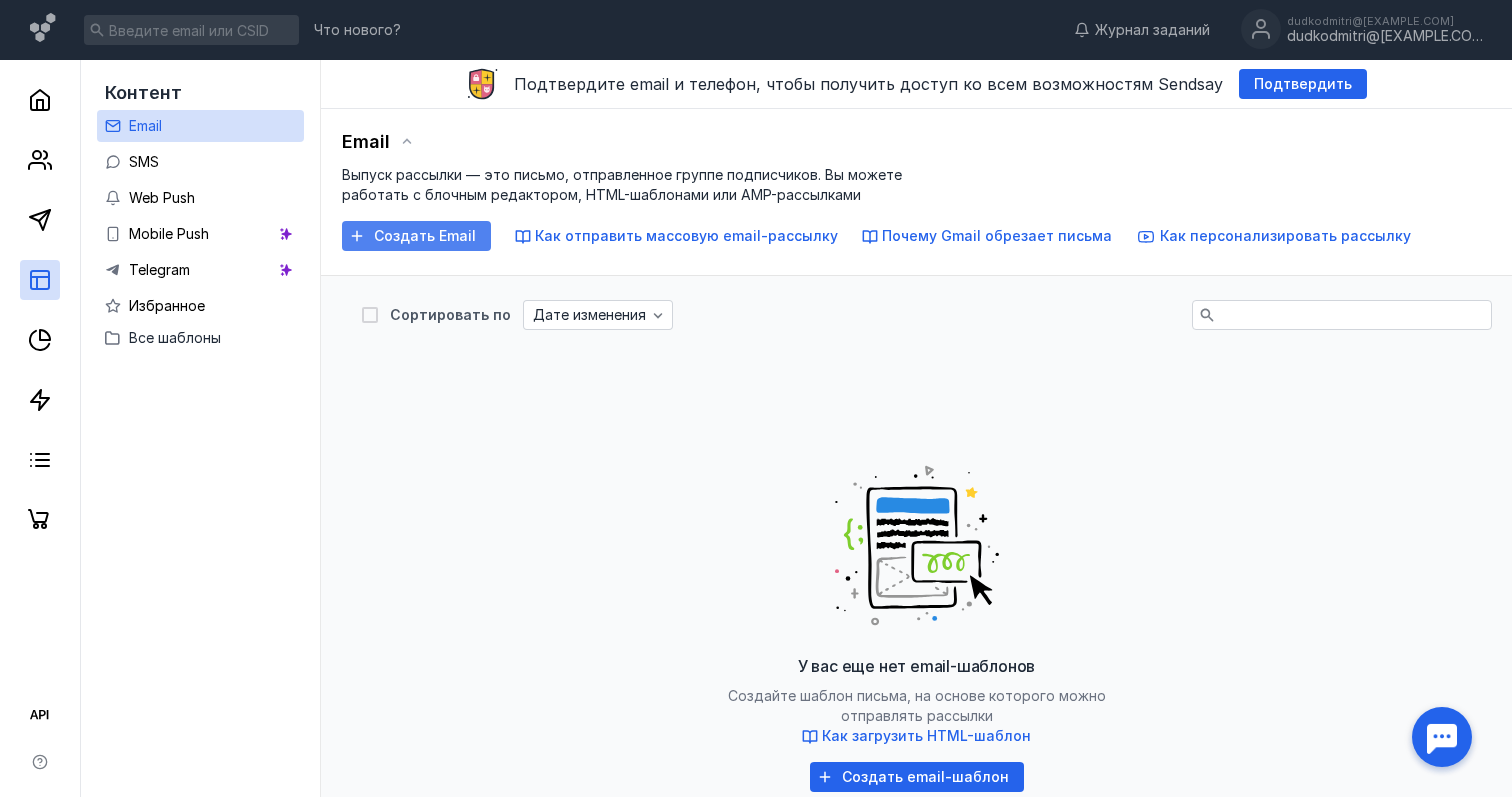 click 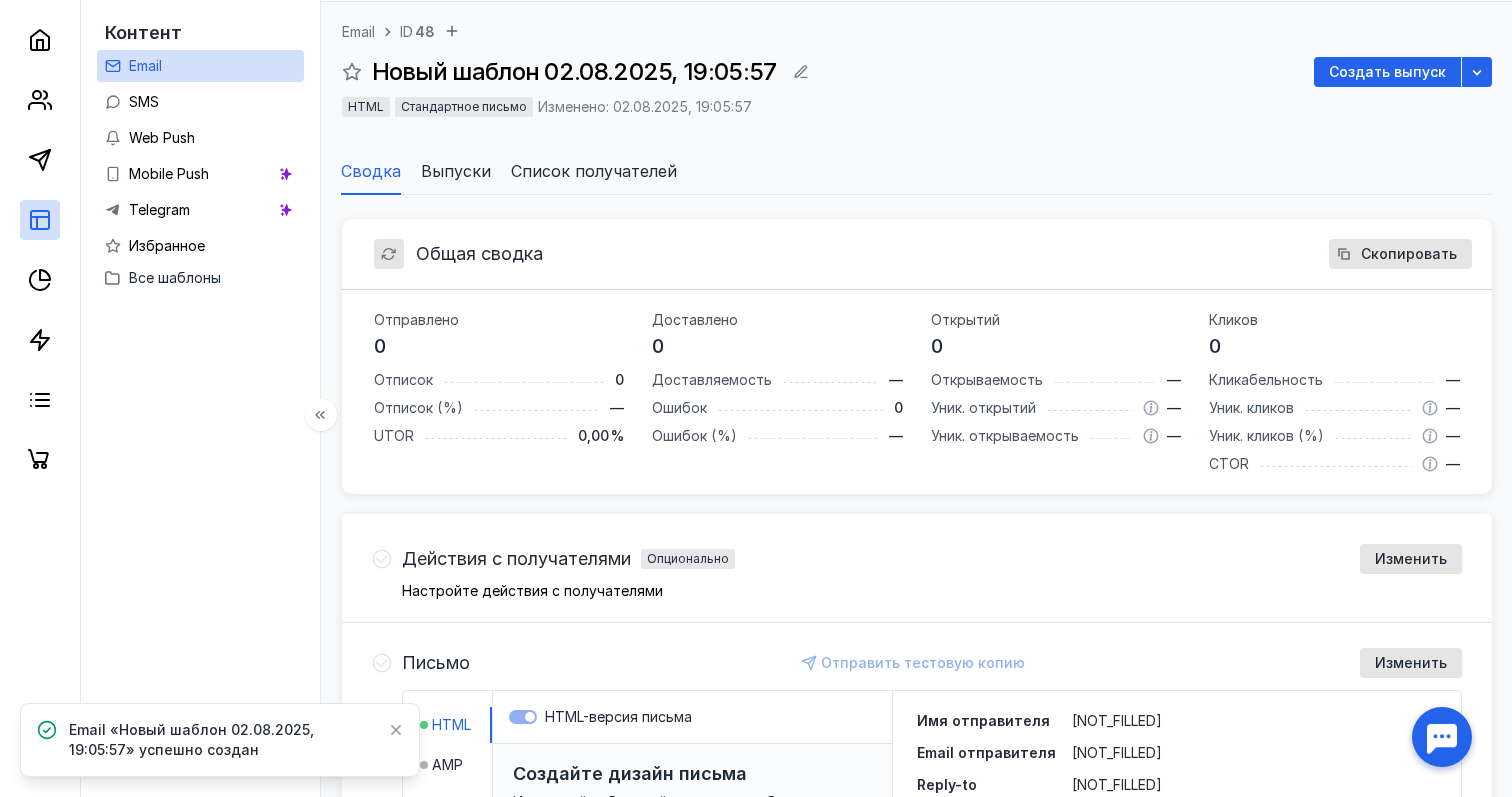 scroll, scrollTop: 0, scrollLeft: 0, axis: both 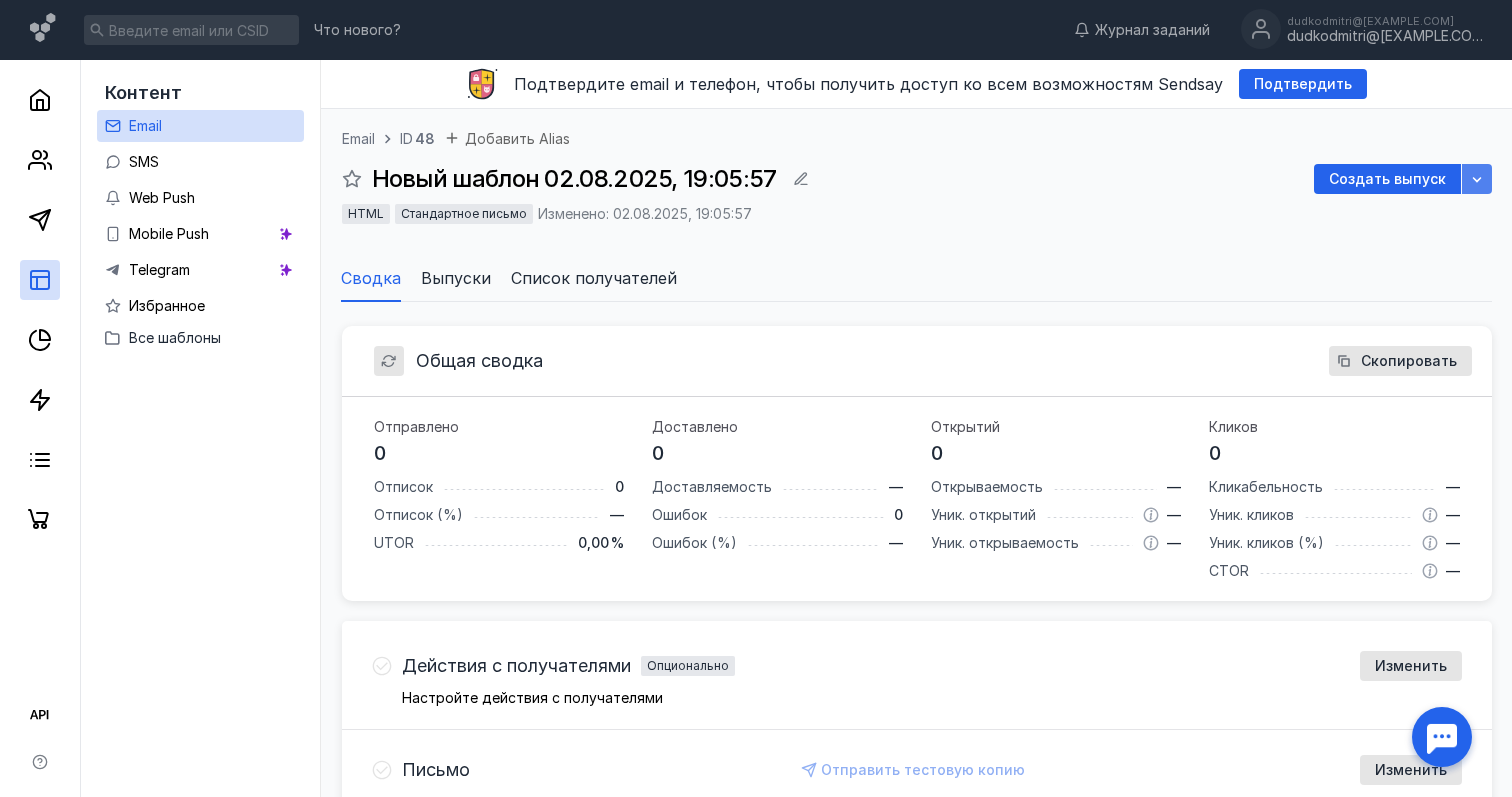 click at bounding box center [1477, 179] 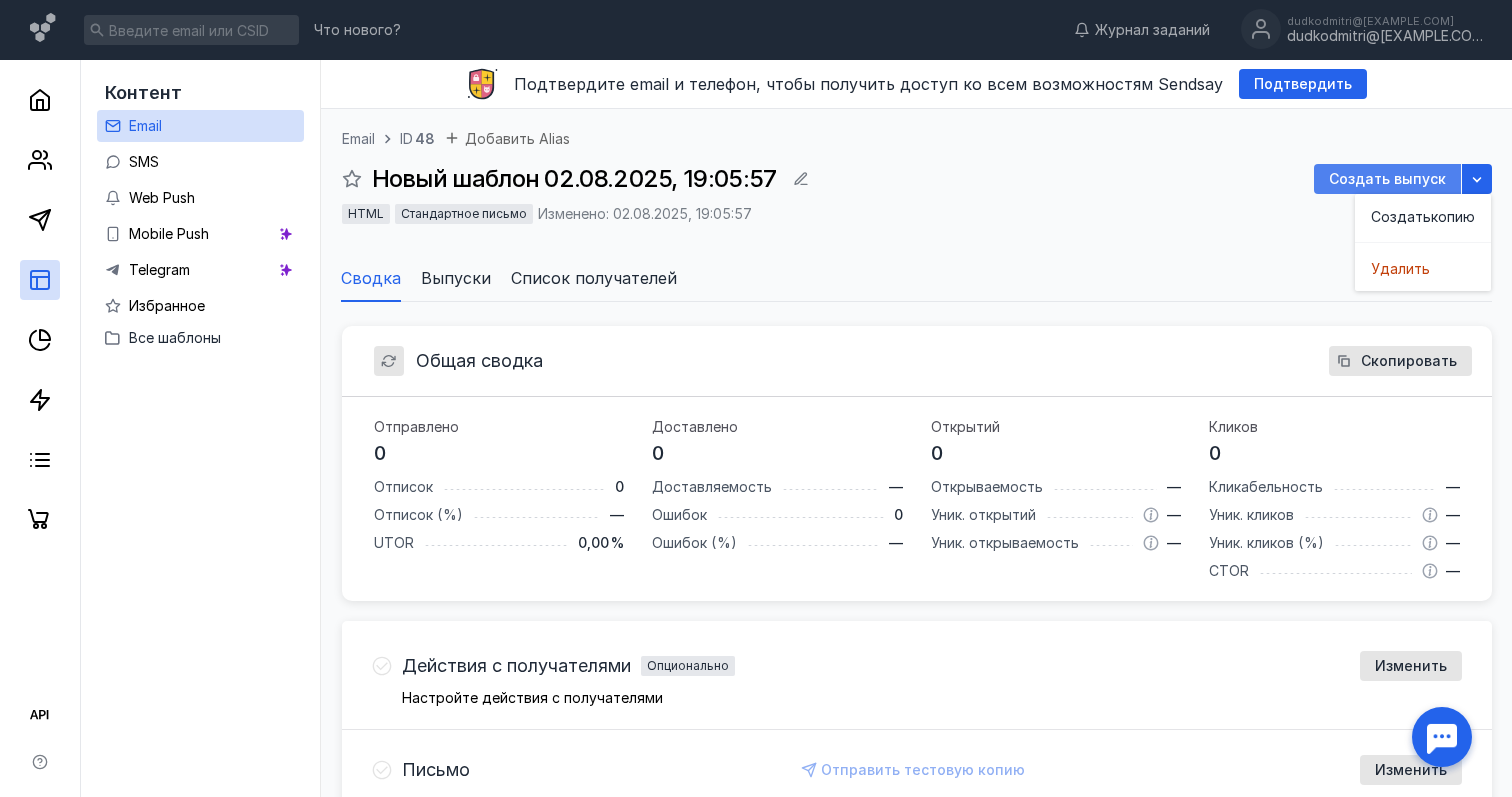 click on "Создать выпуск" at bounding box center [1387, 179] 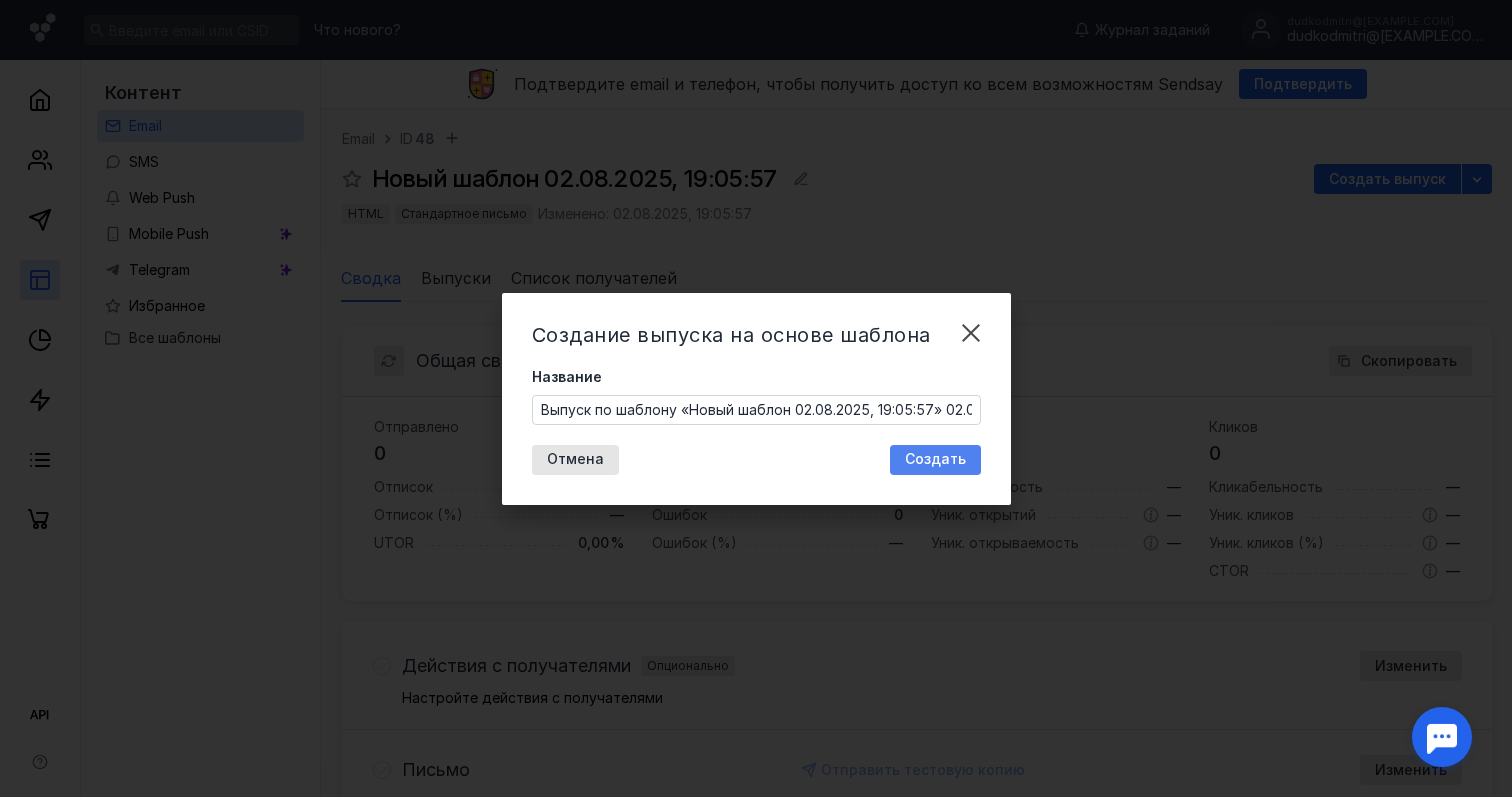 click on "Создать" at bounding box center (935, 460) 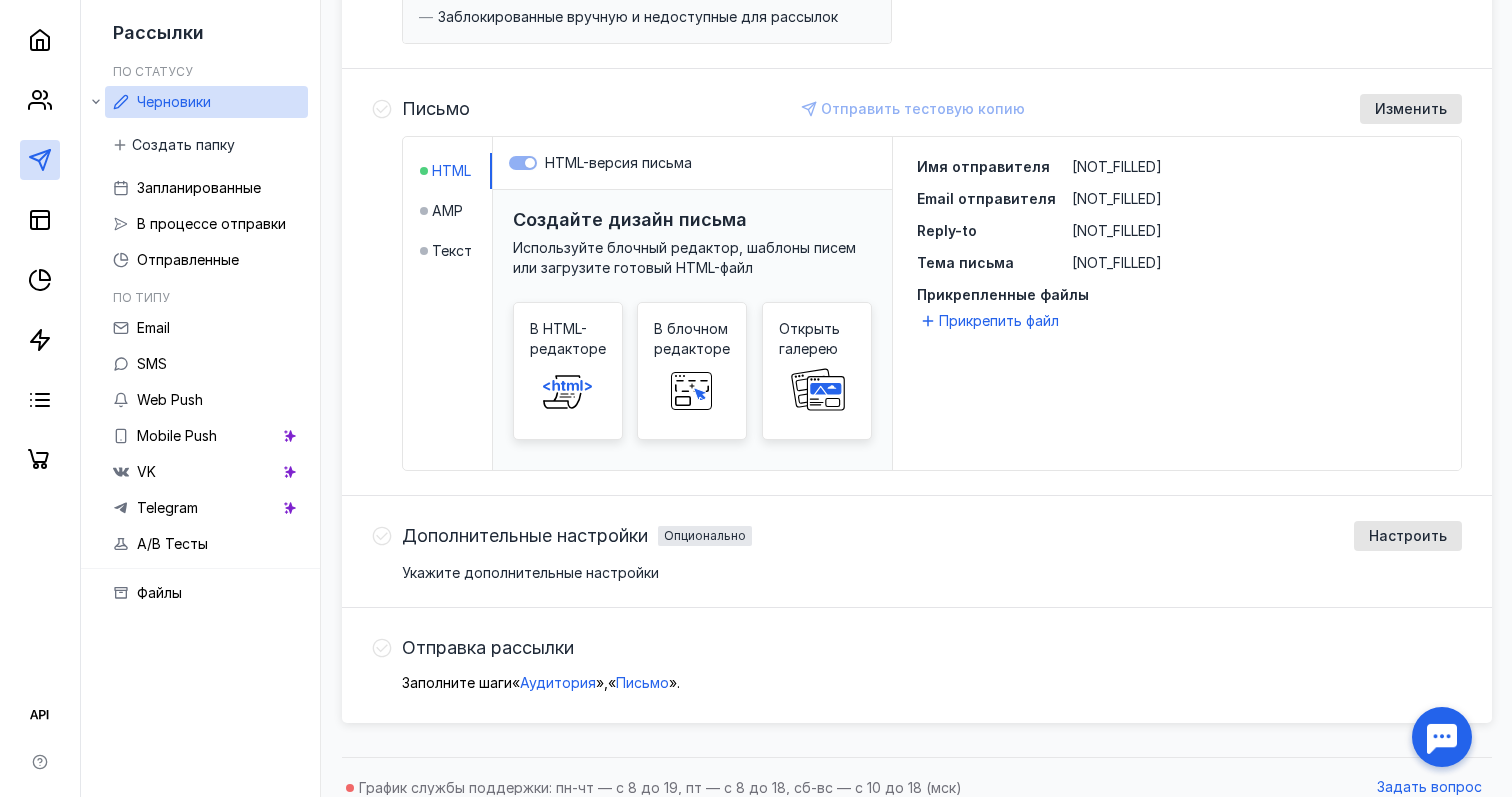 scroll, scrollTop: 429, scrollLeft: 0, axis: vertical 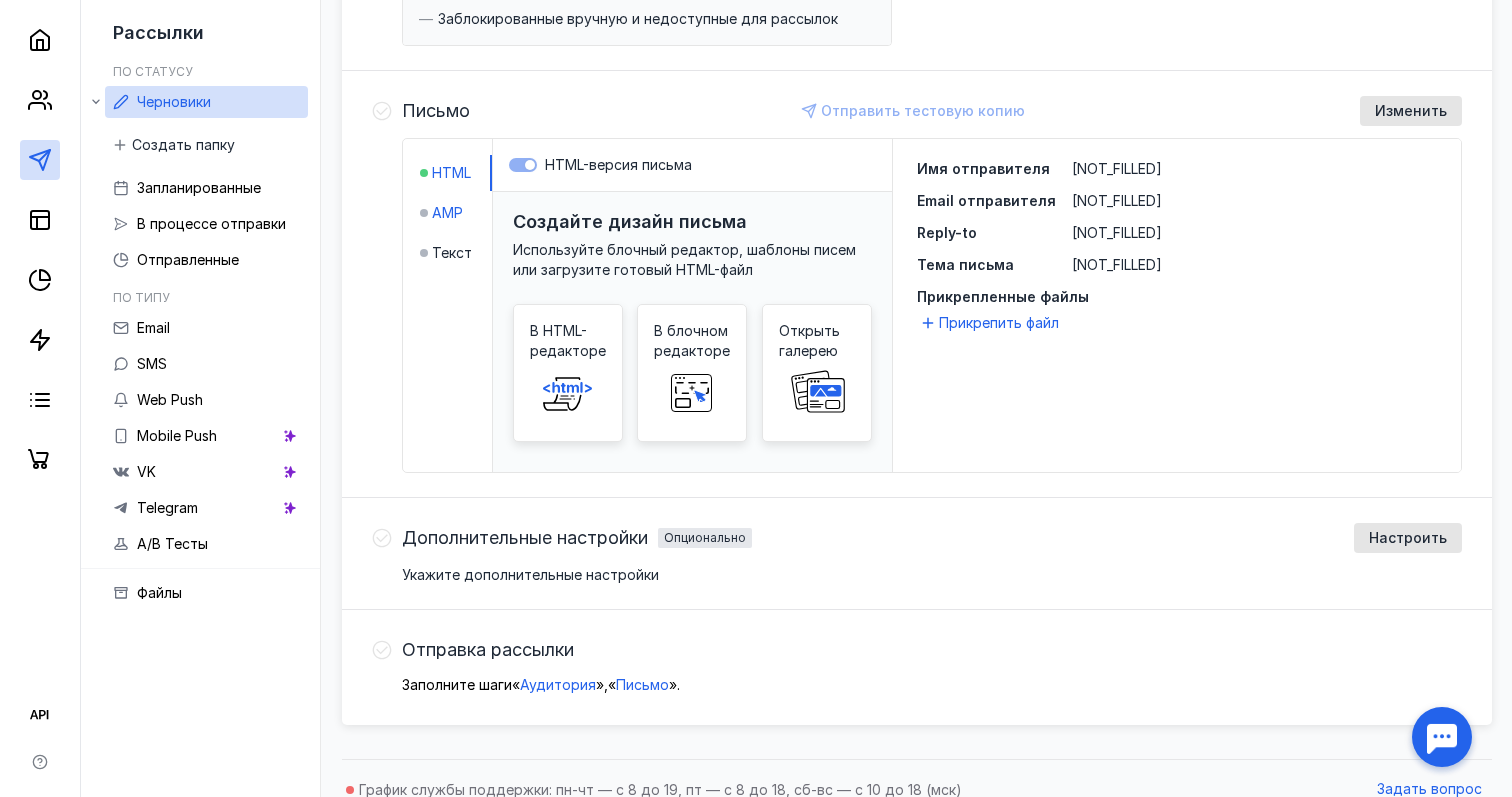 click on "AMP" at bounding box center (447, 213) 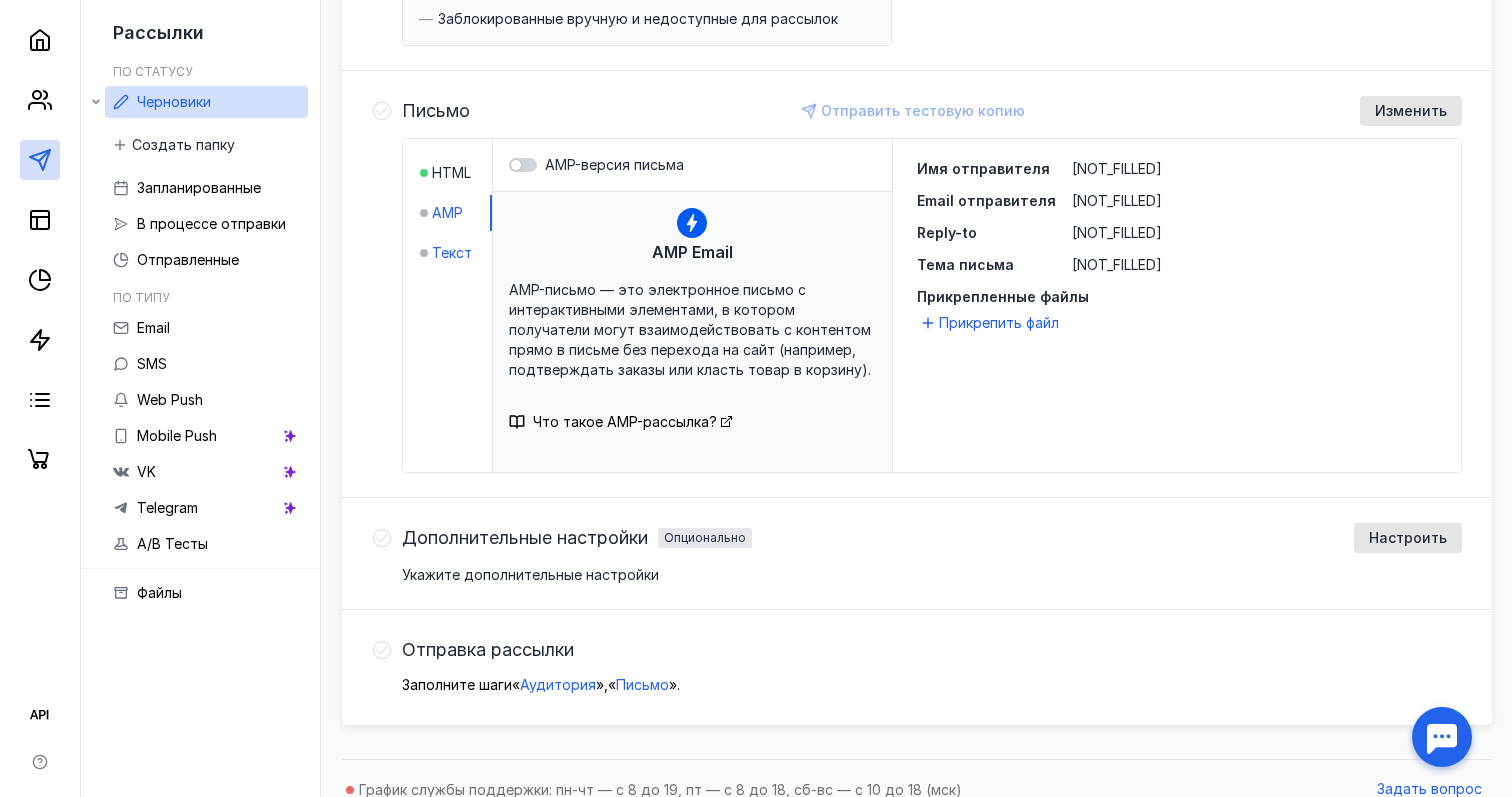 click on "Текст" at bounding box center [452, 253] 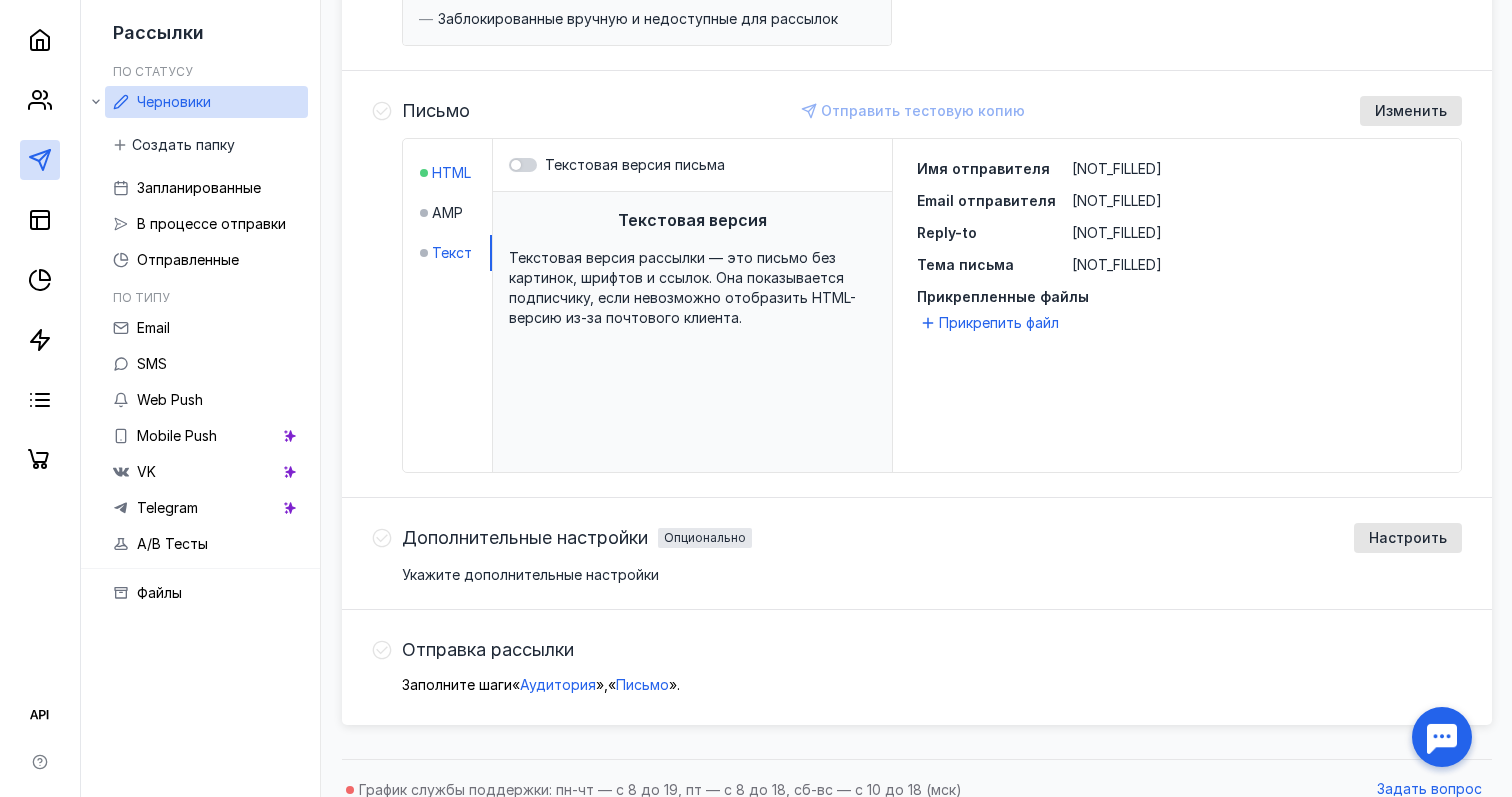 click on "HTML" at bounding box center [451, 173] 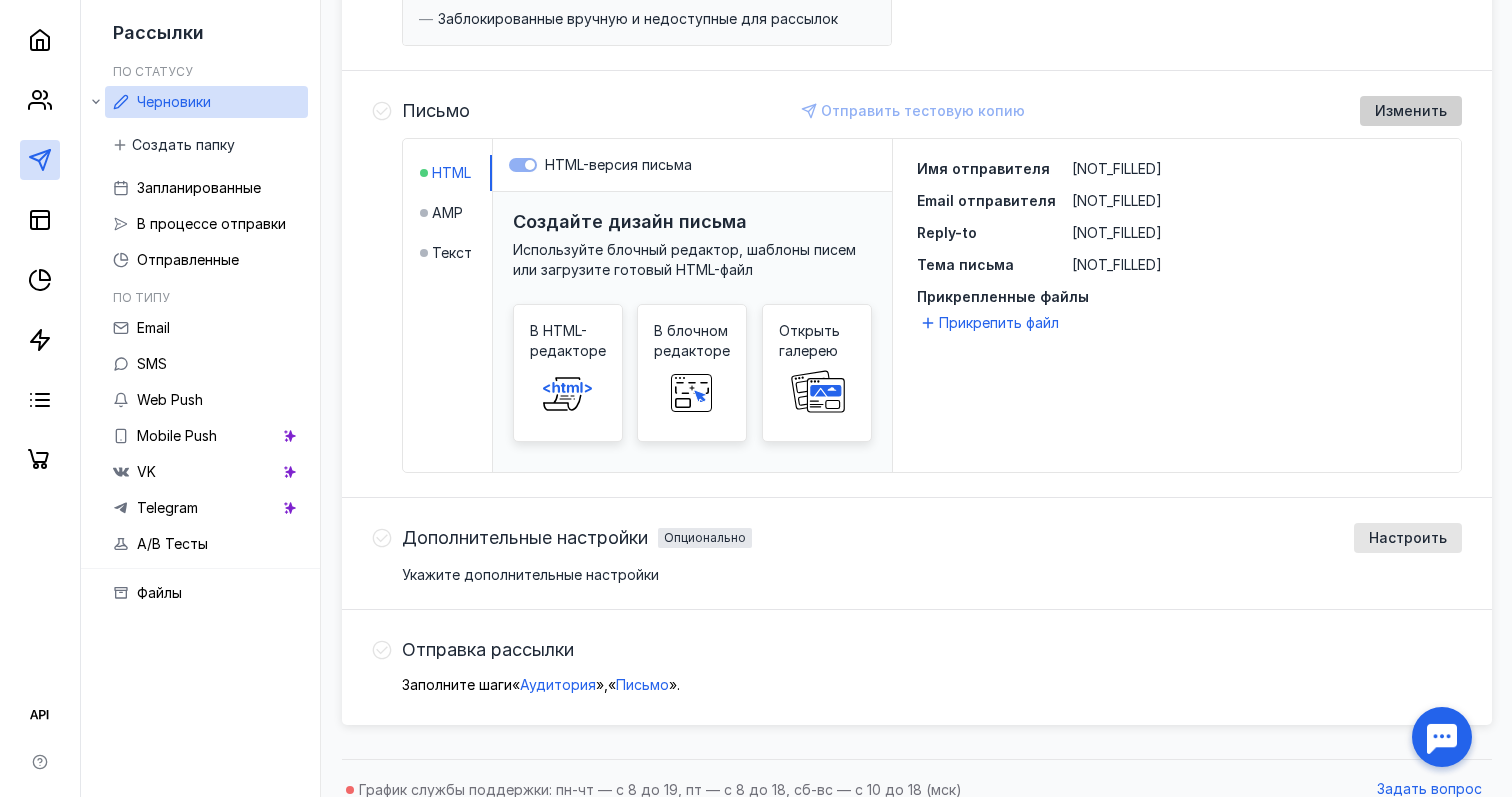 click on "Изменить" at bounding box center (1411, 111) 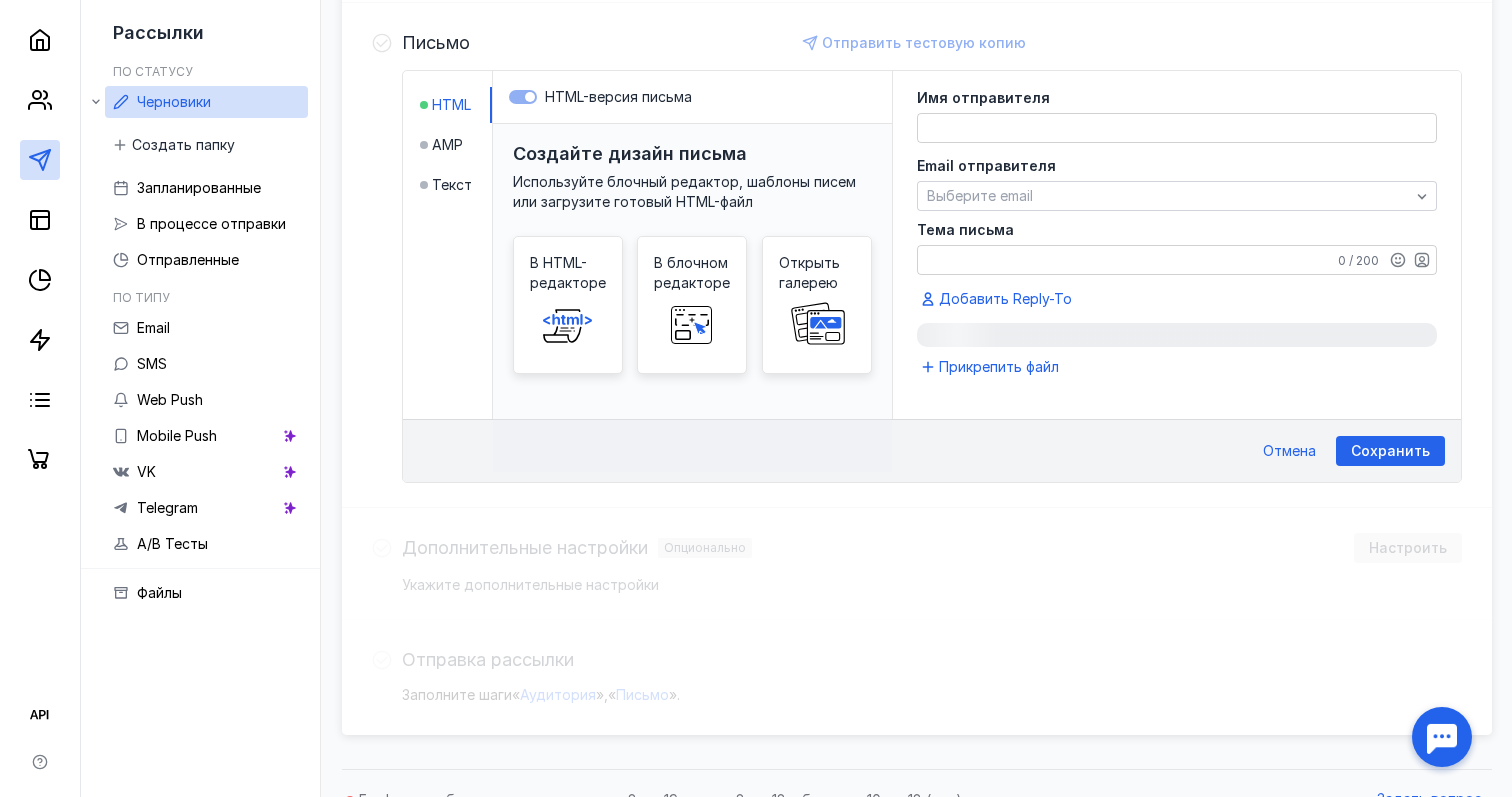scroll, scrollTop: 499, scrollLeft: 0, axis: vertical 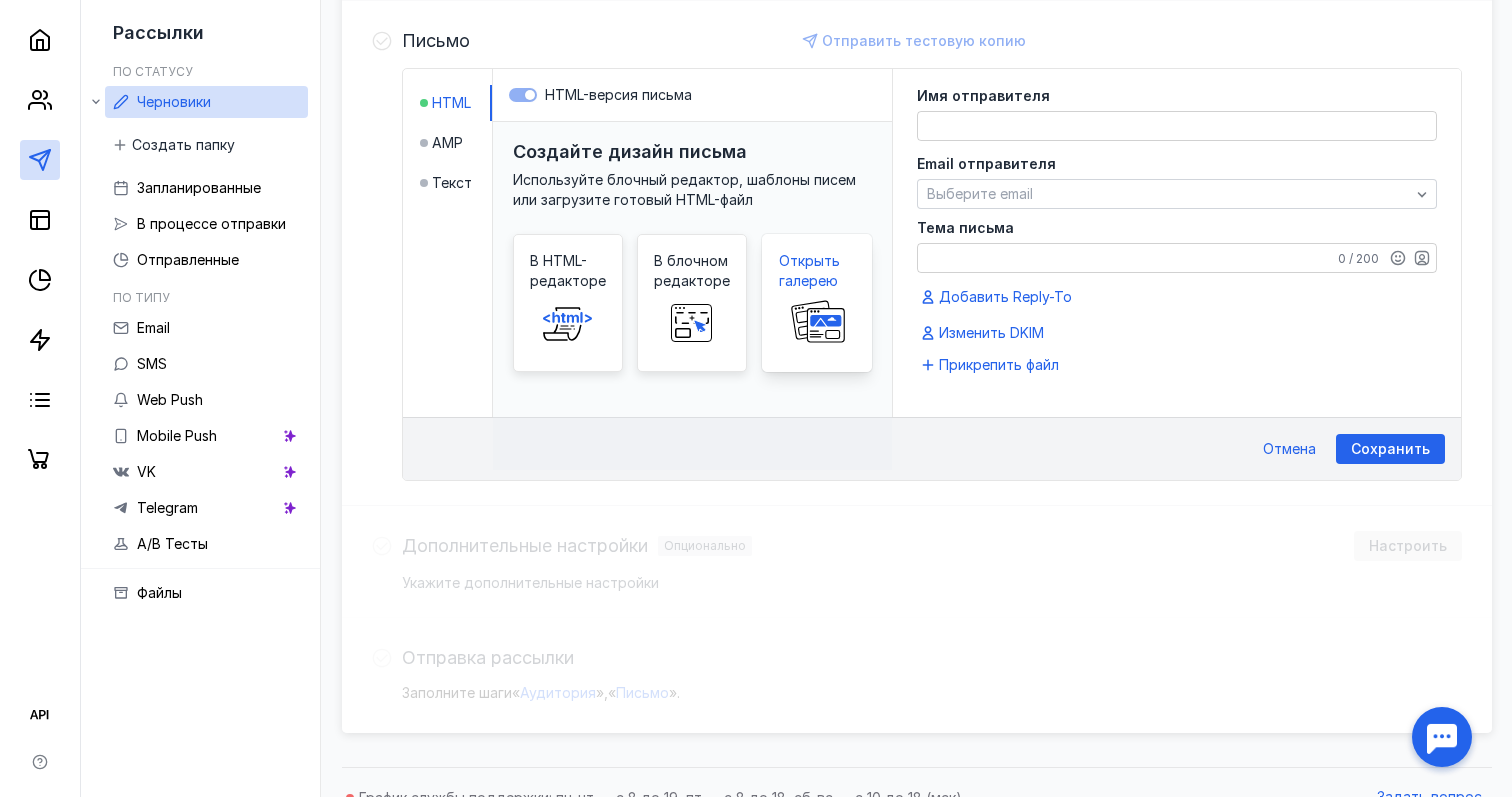 click 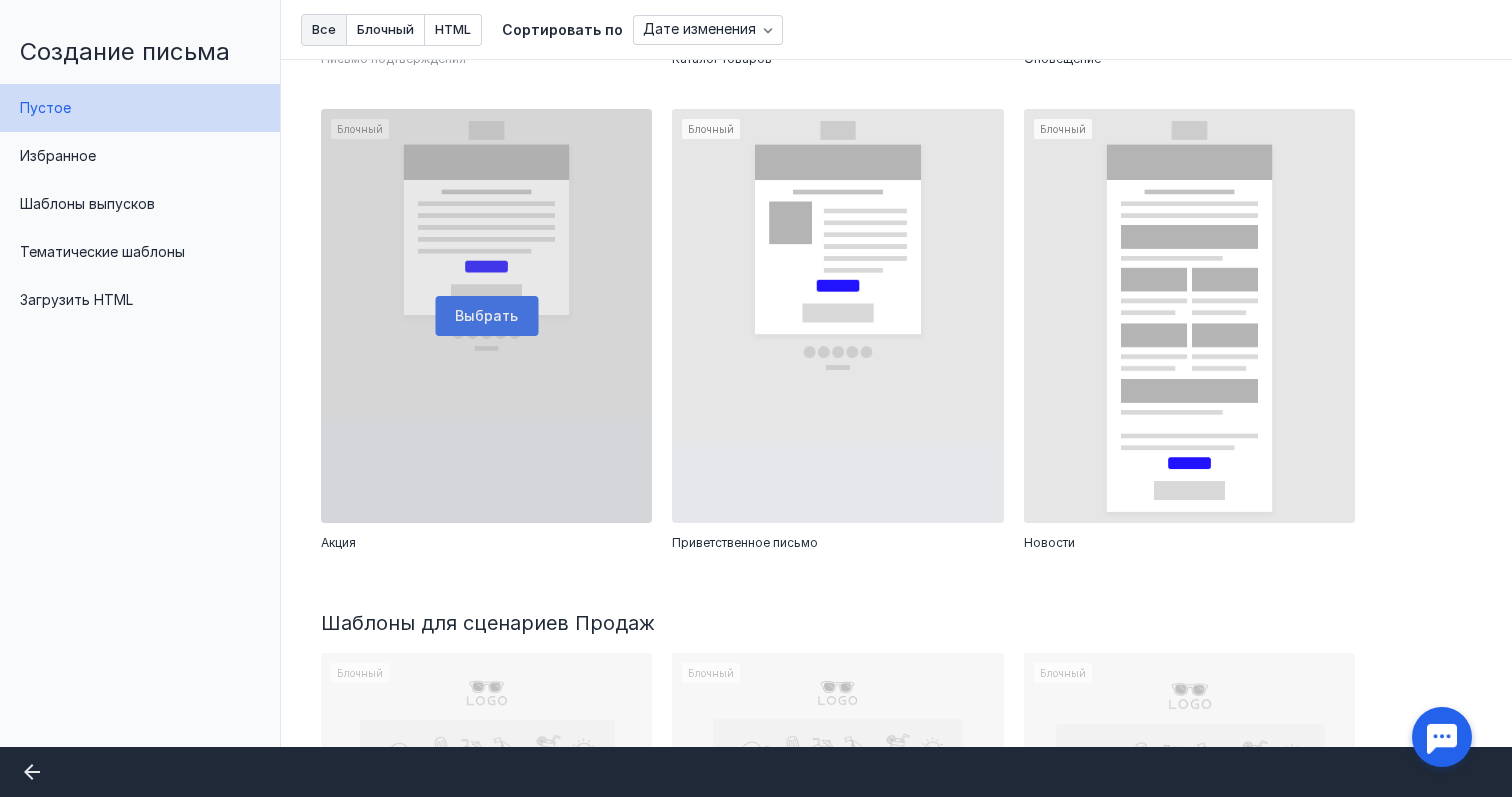 scroll, scrollTop: 1024, scrollLeft: 0, axis: vertical 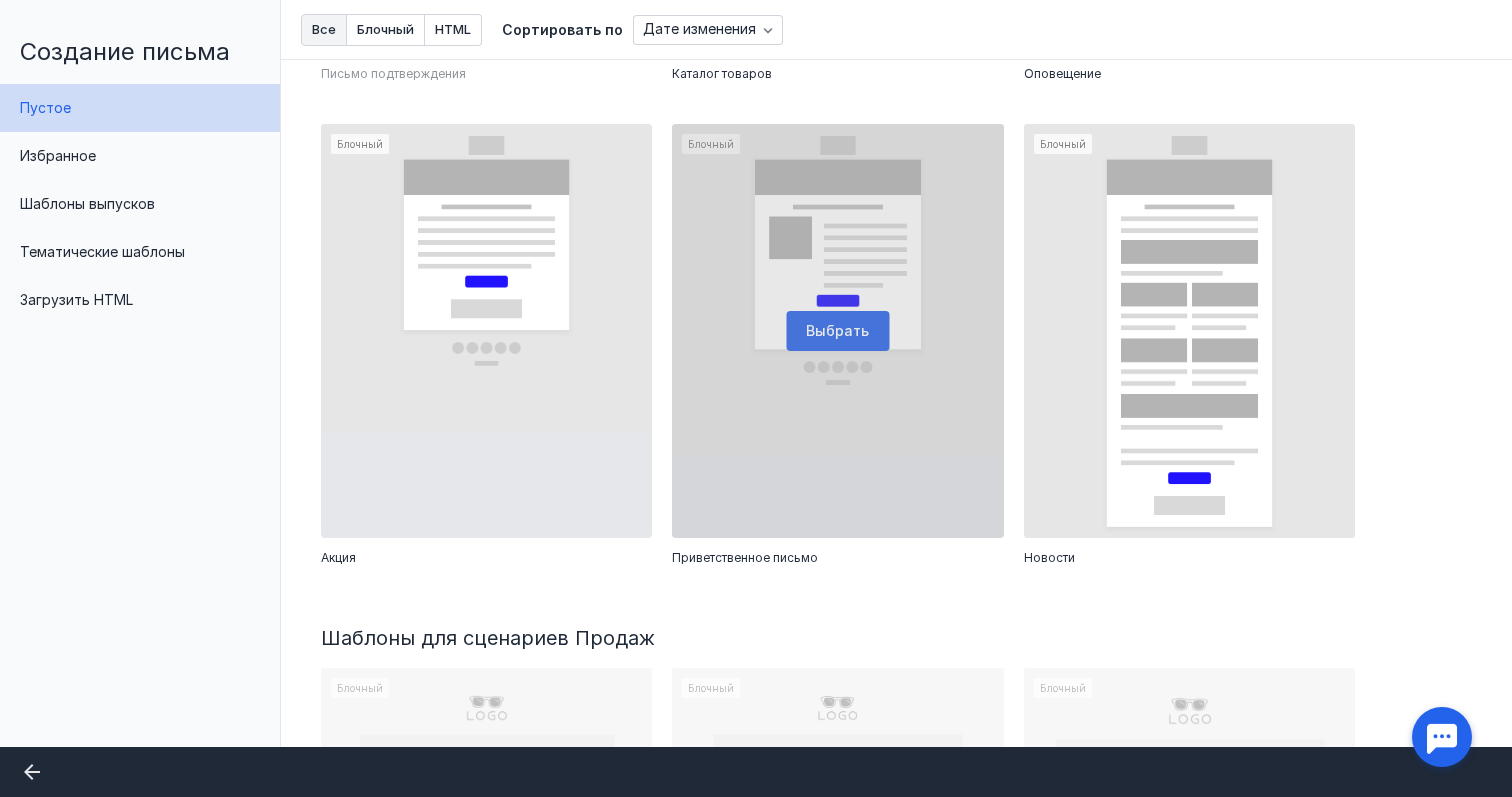 click at bounding box center (837, 331) 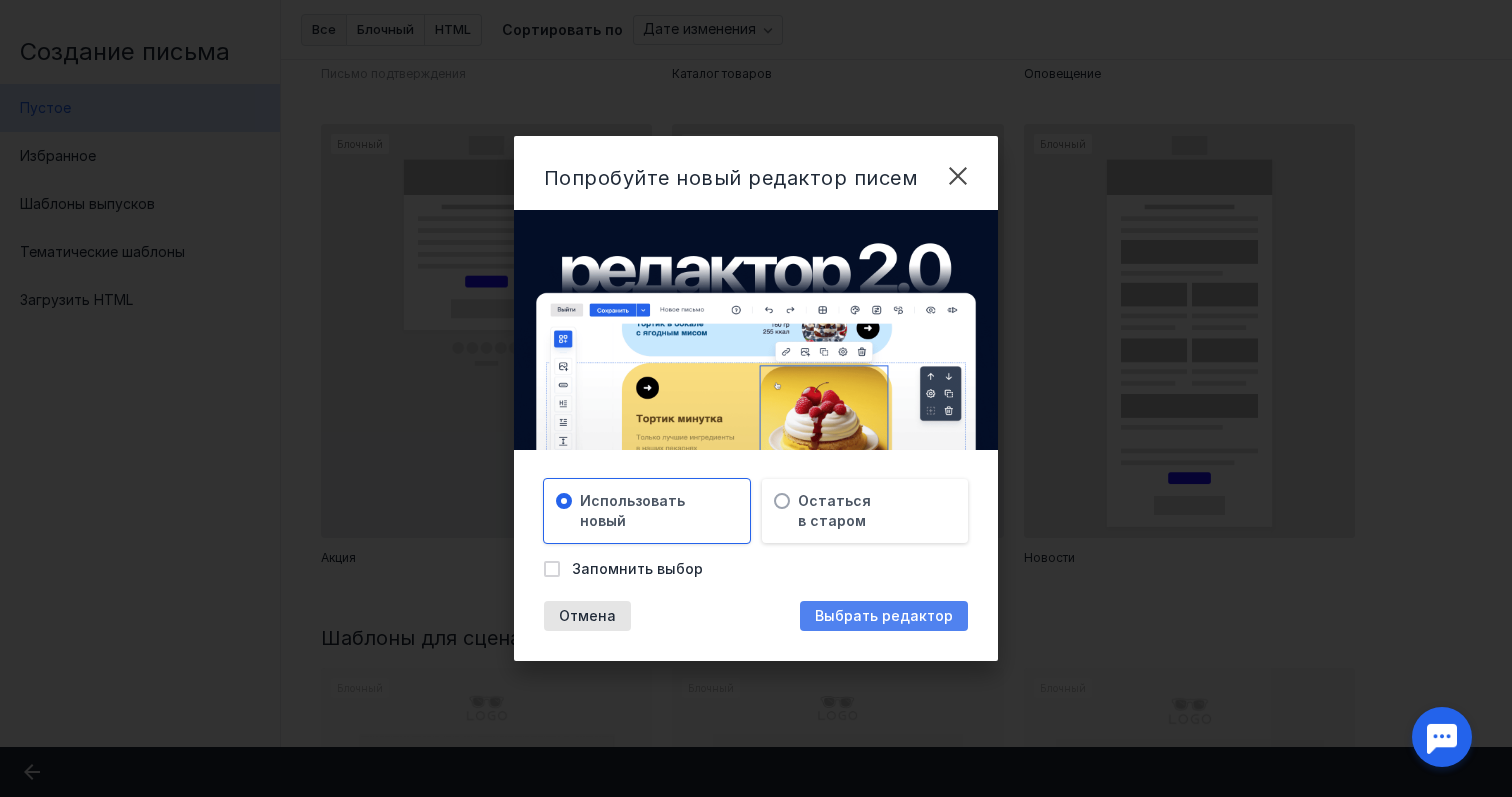 click on "Выбрать редактор" at bounding box center (884, 616) 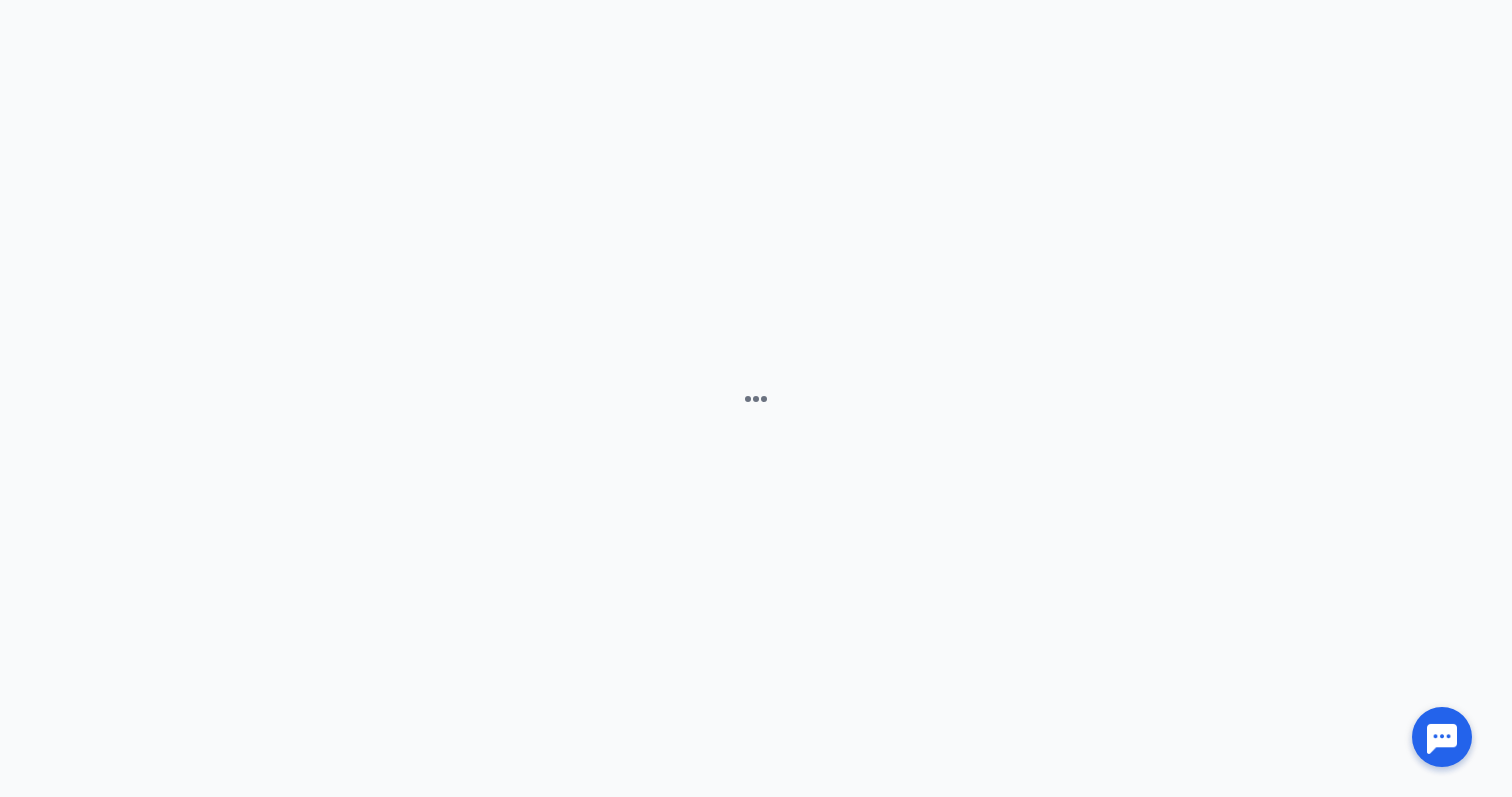 scroll, scrollTop: 0, scrollLeft: 0, axis: both 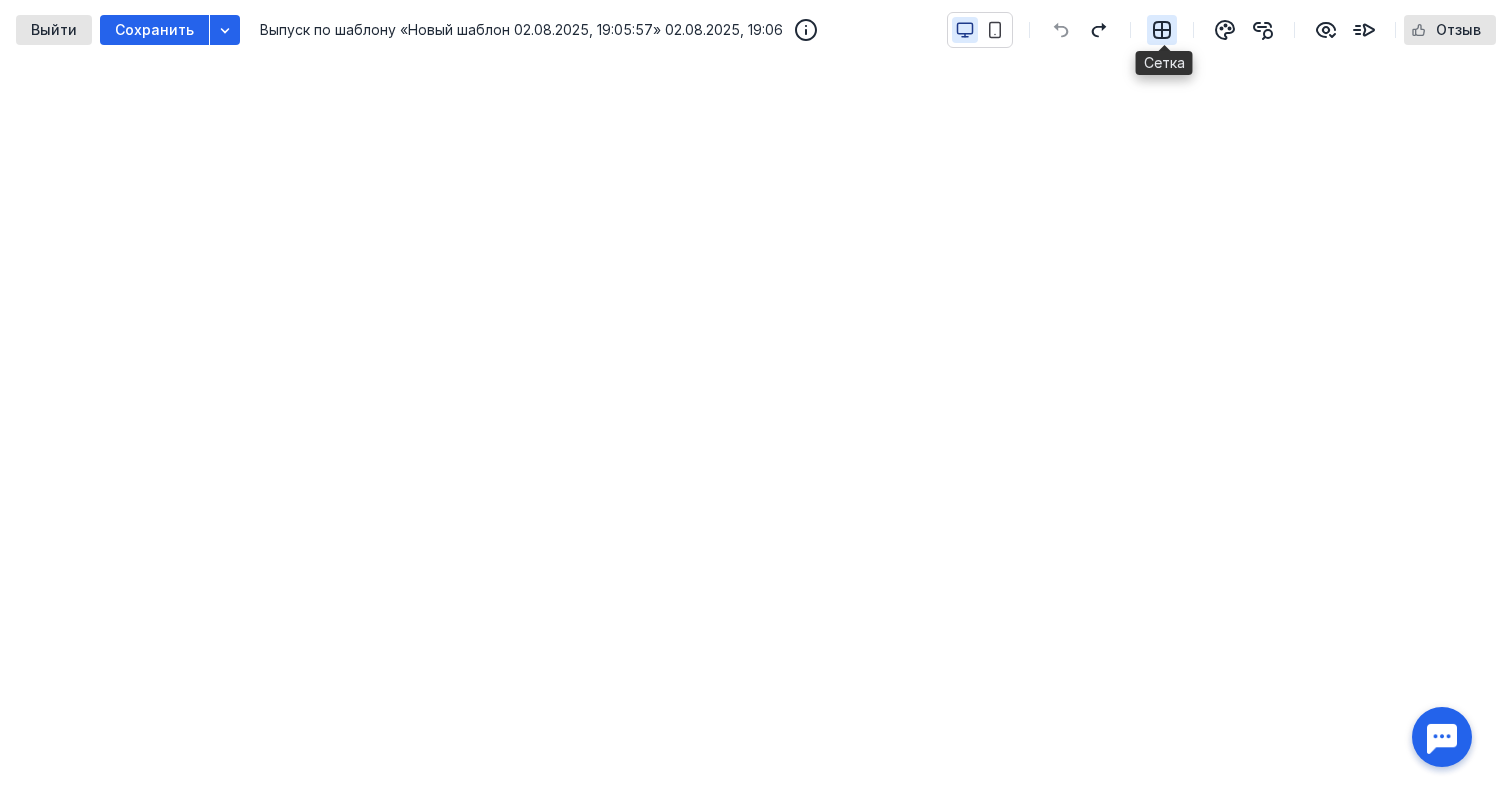 click 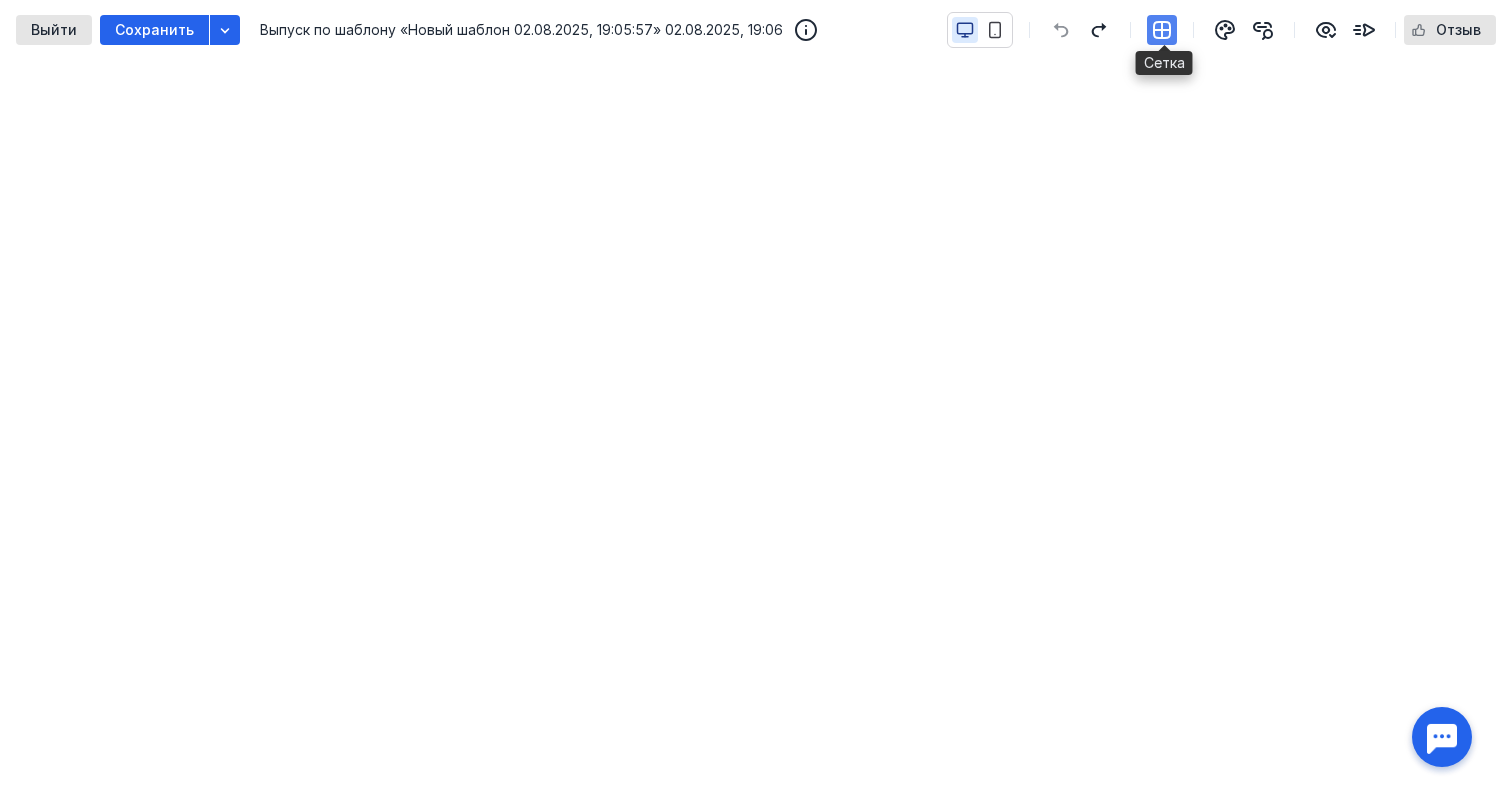 click 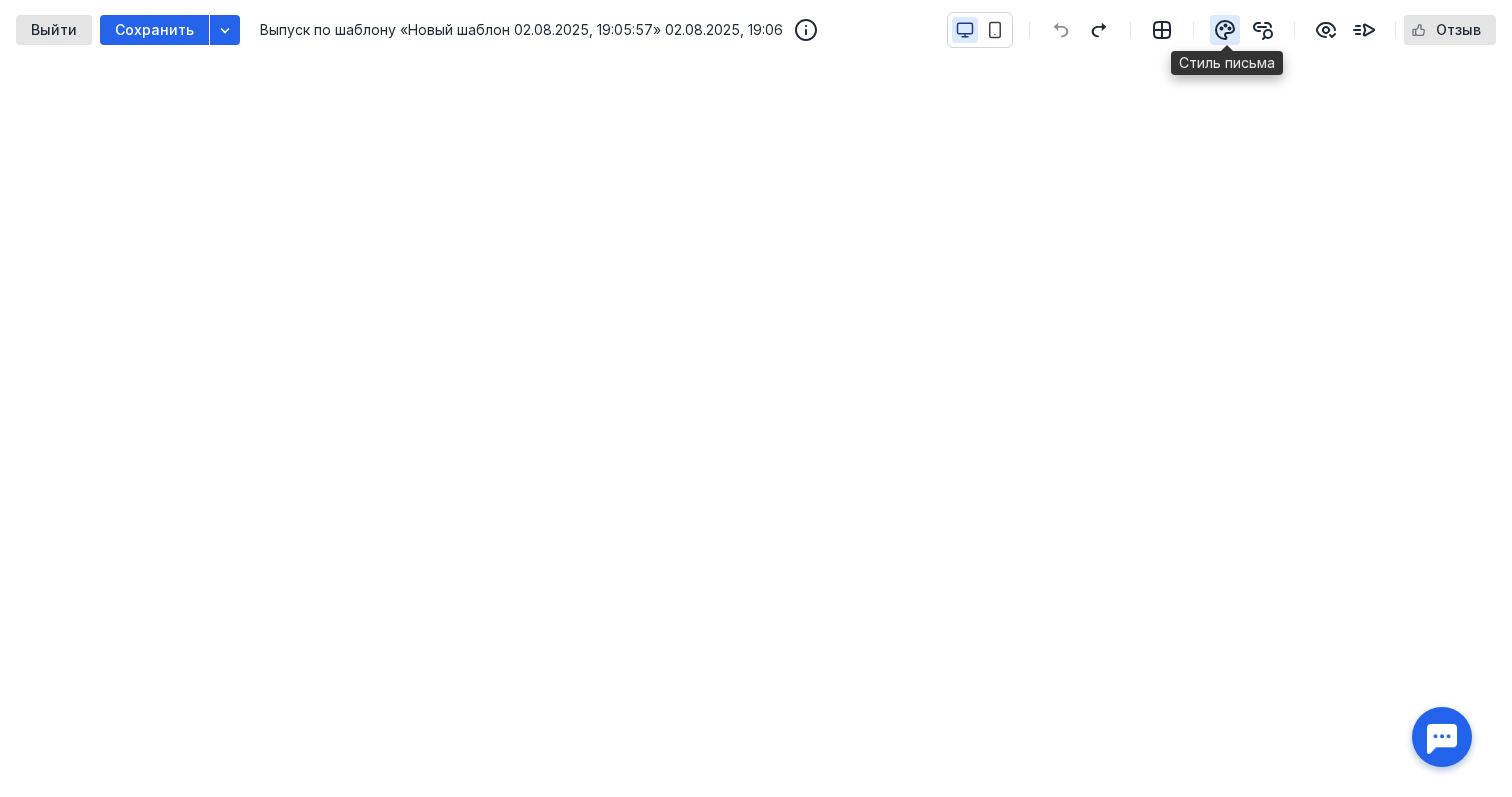 click 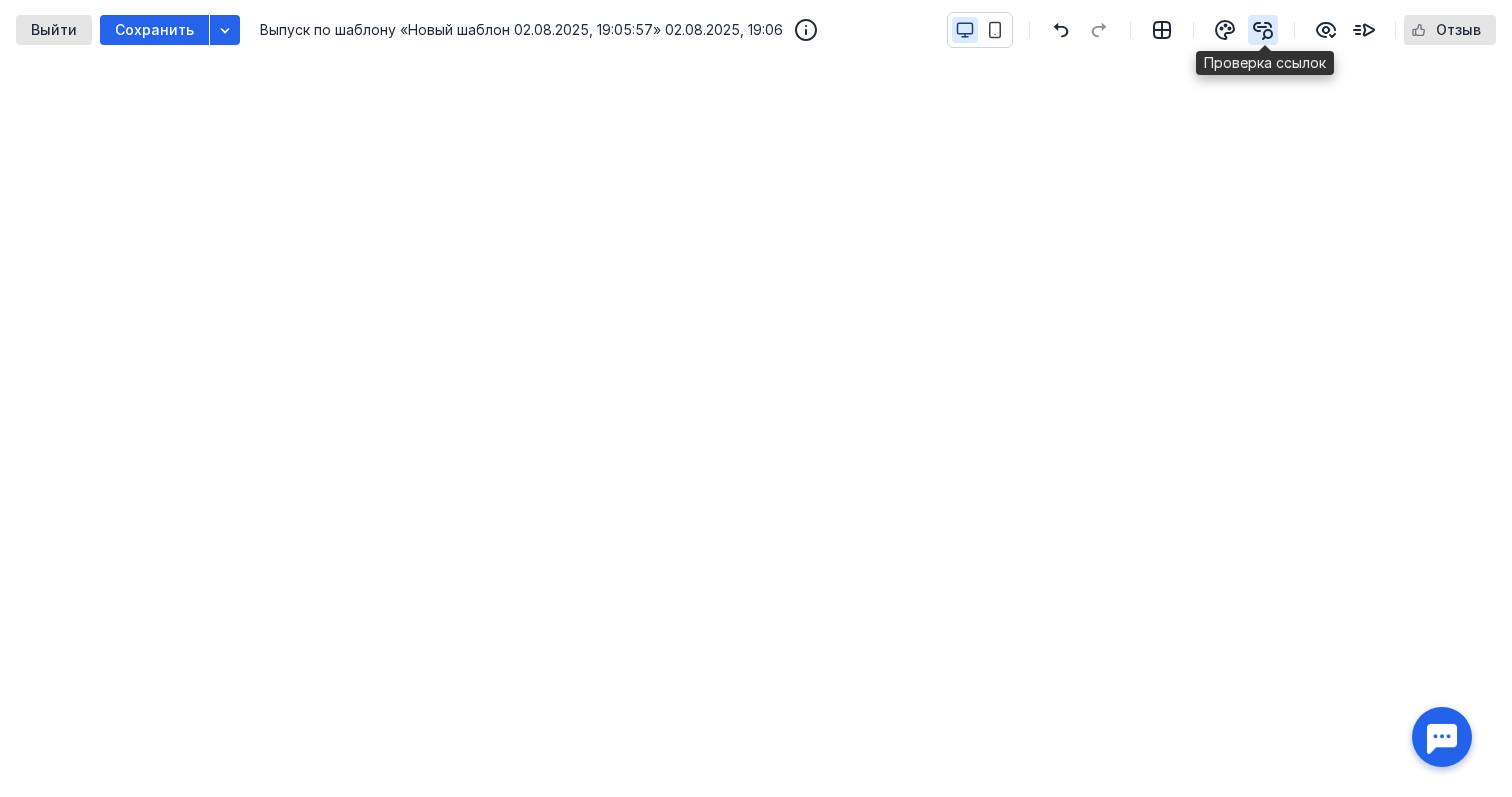 click 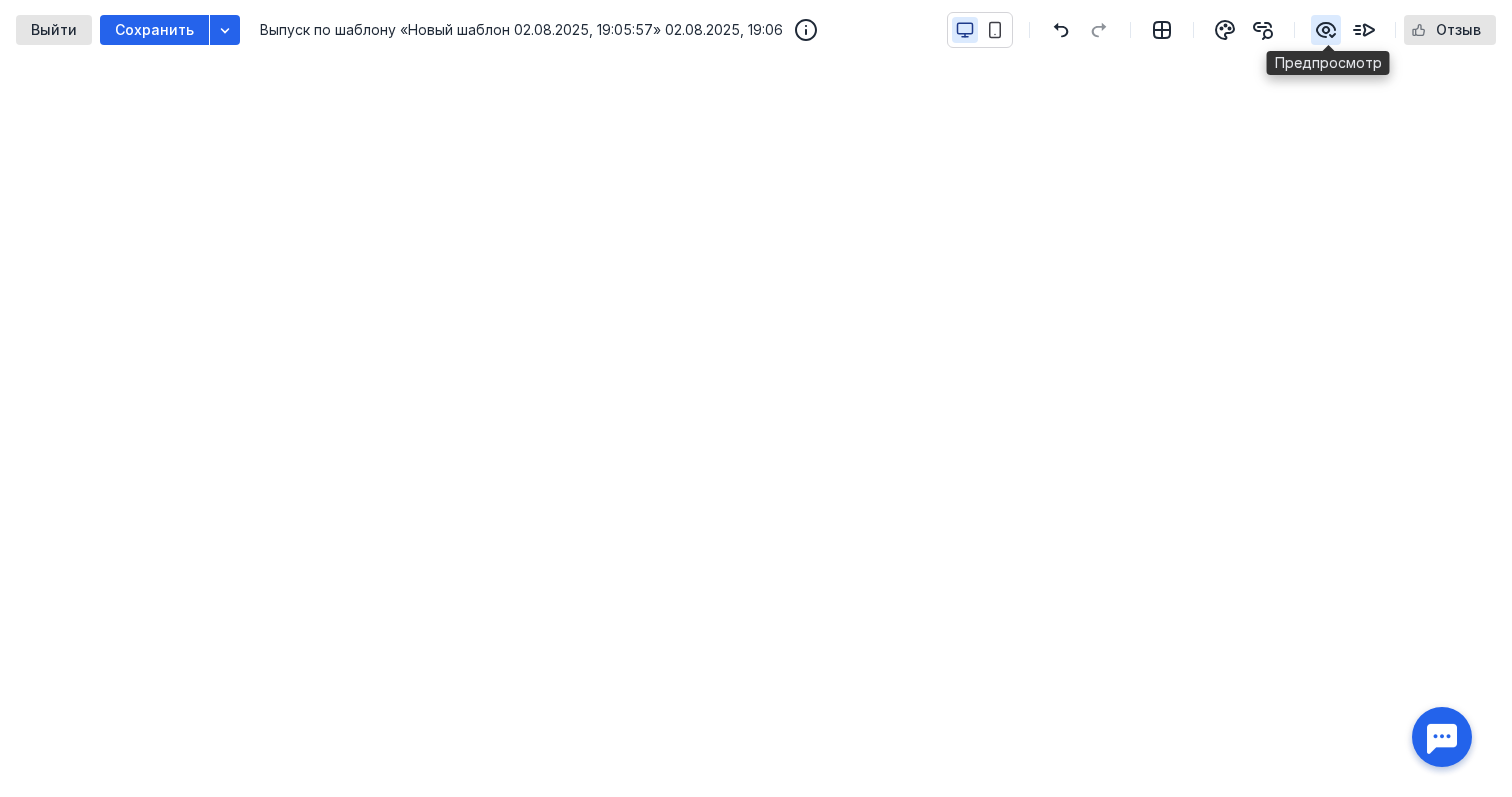 click 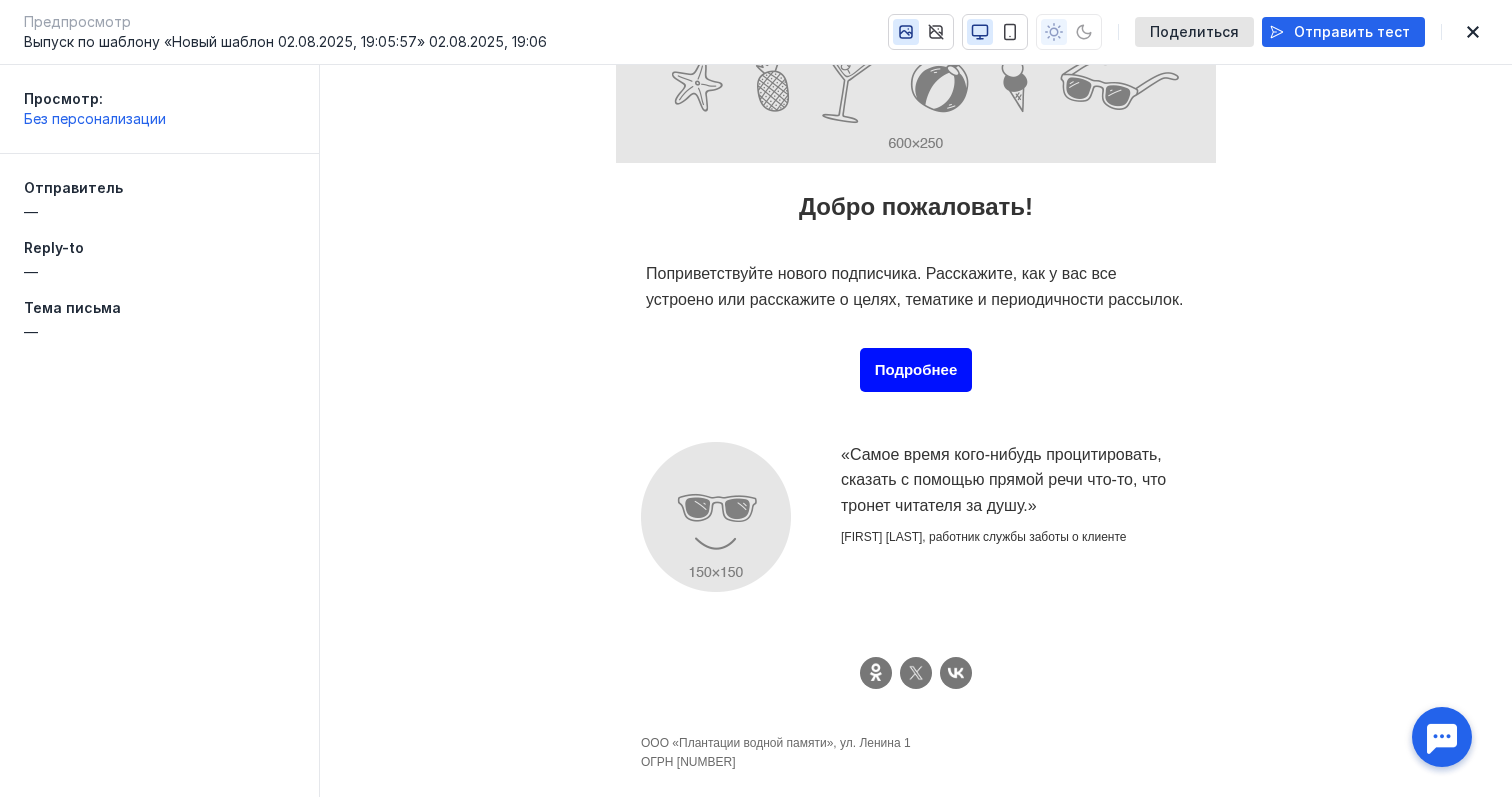 scroll, scrollTop: 0, scrollLeft: 0, axis: both 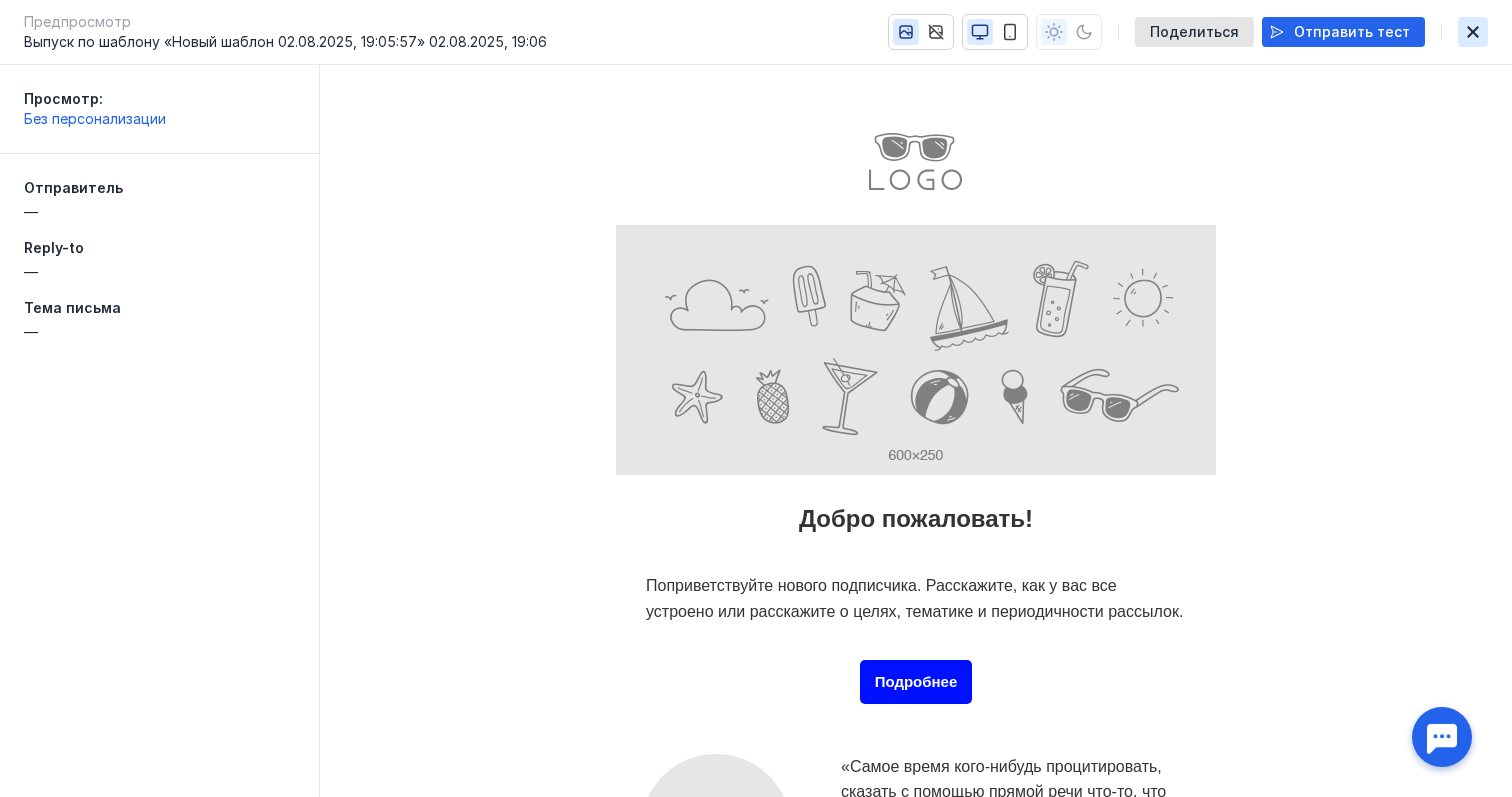 click 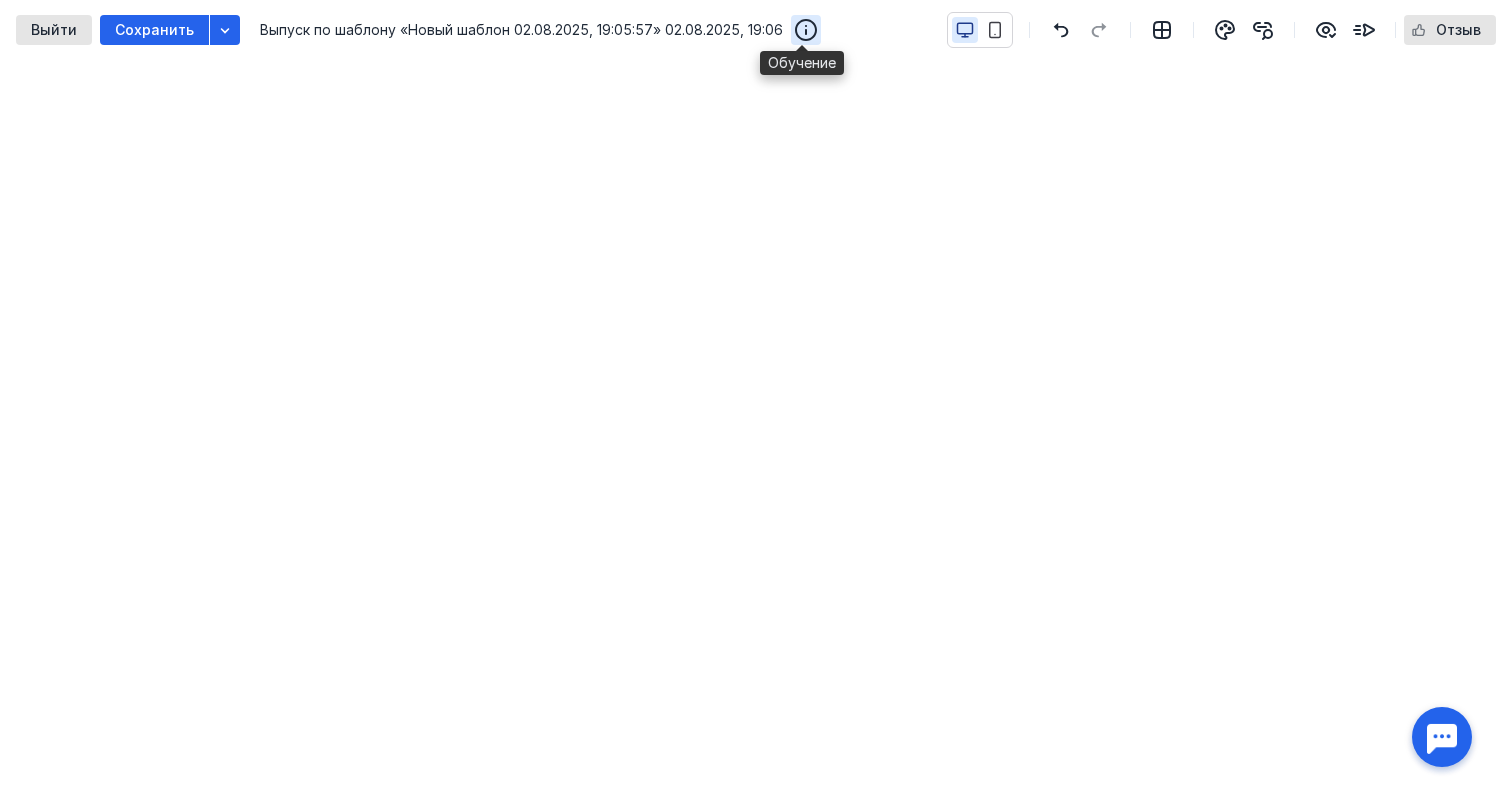 click 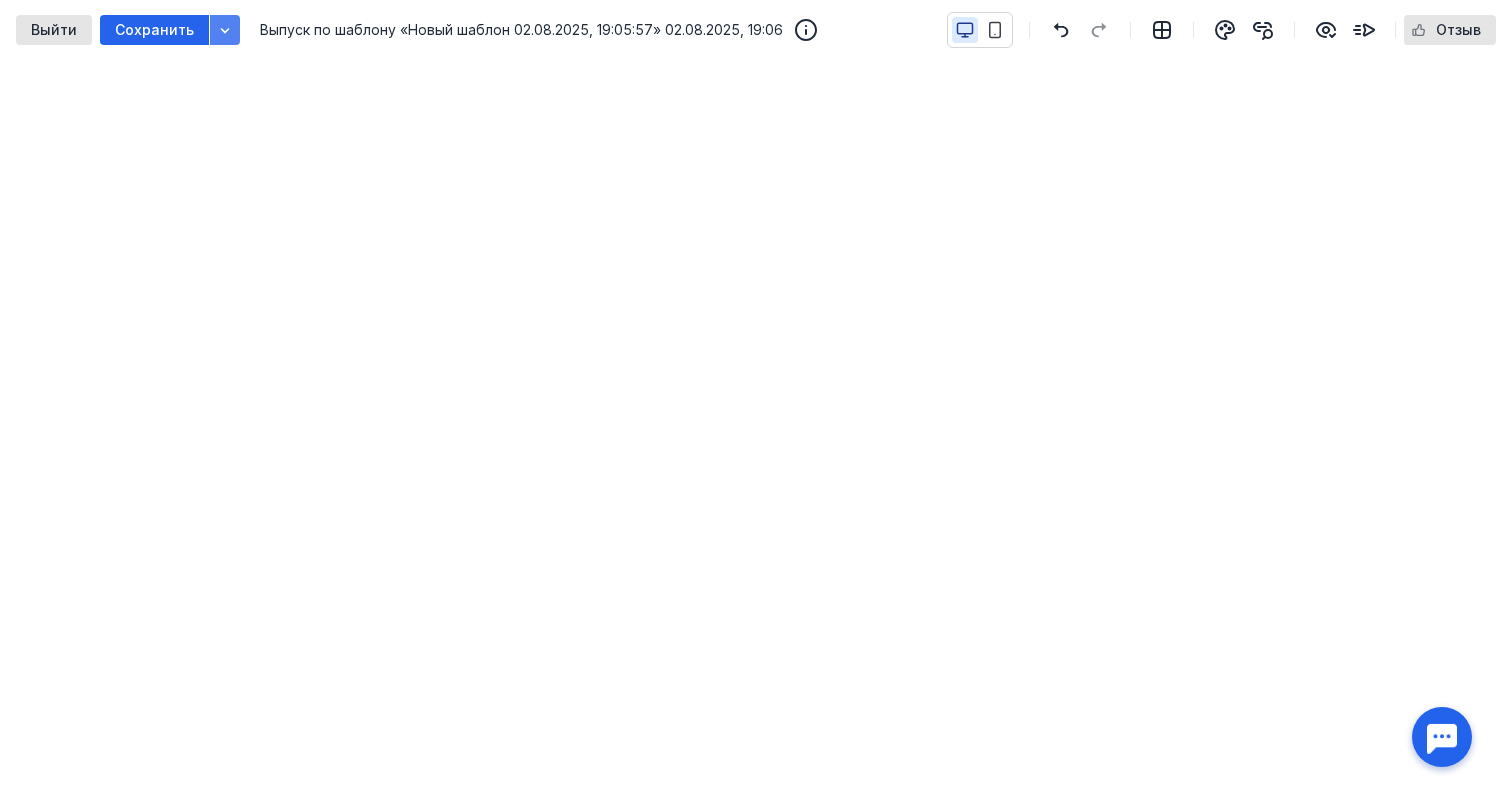 click 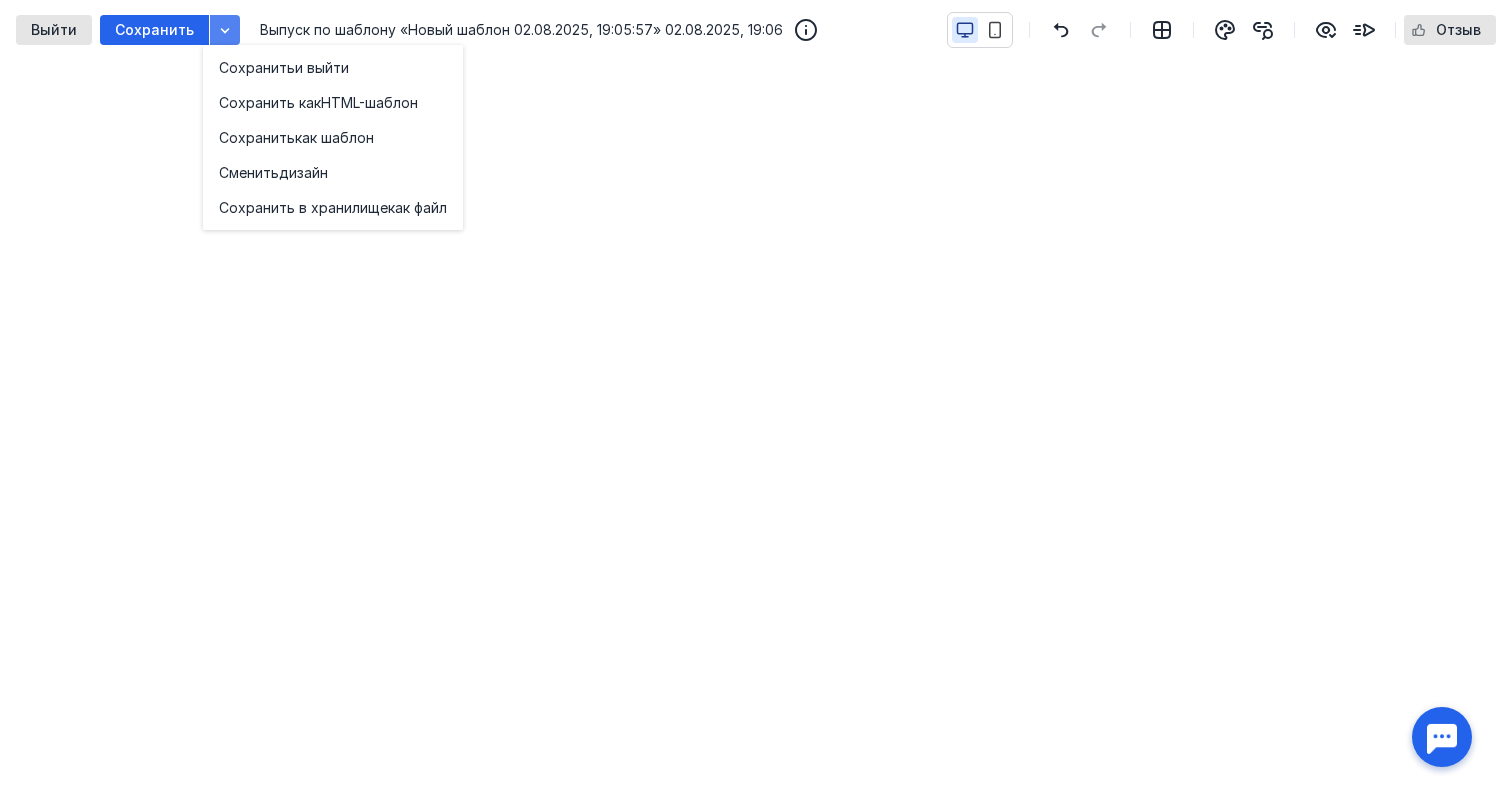 click at bounding box center [225, 30] 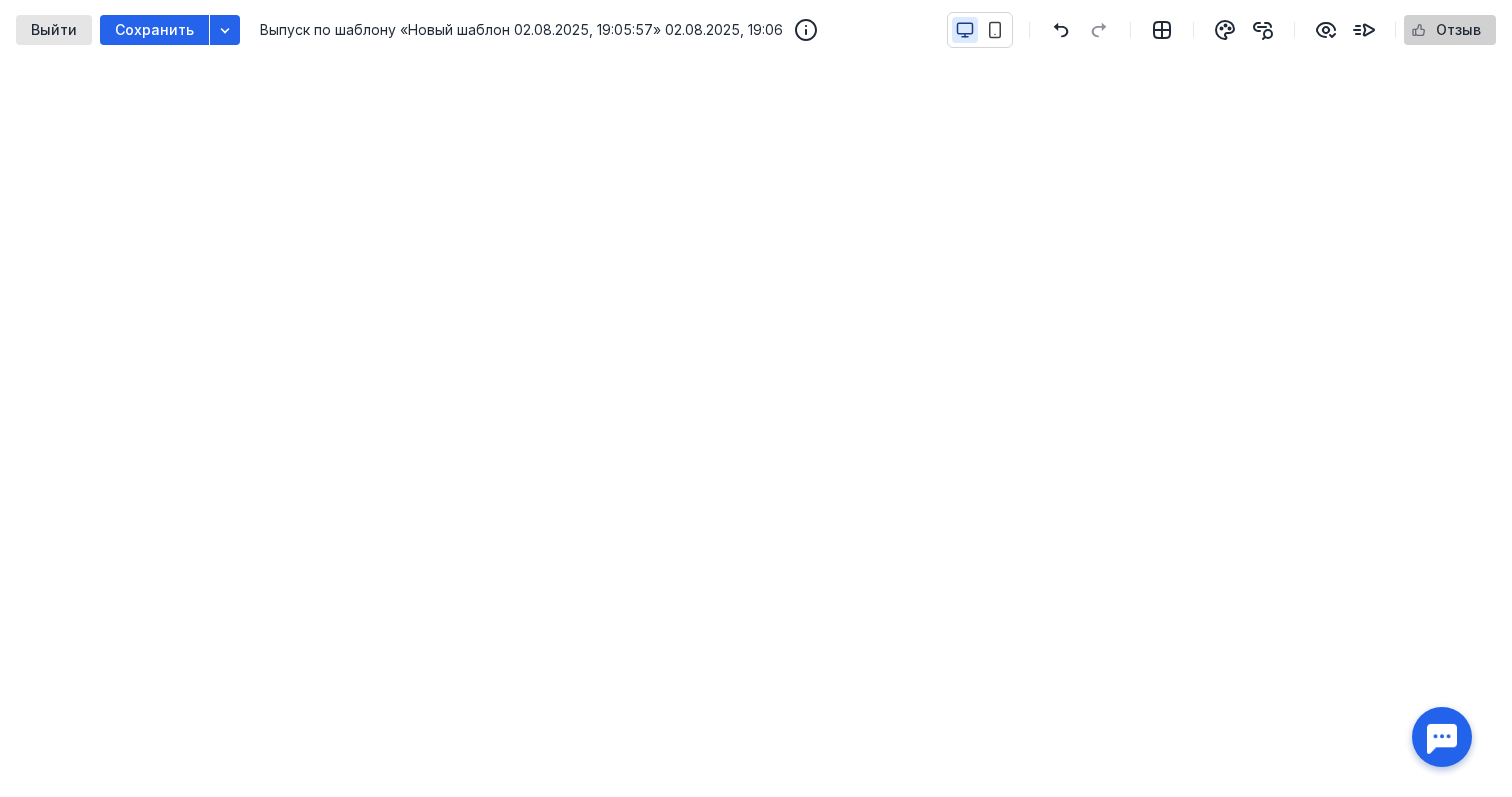 click on "Отзыв" at bounding box center (1458, 30) 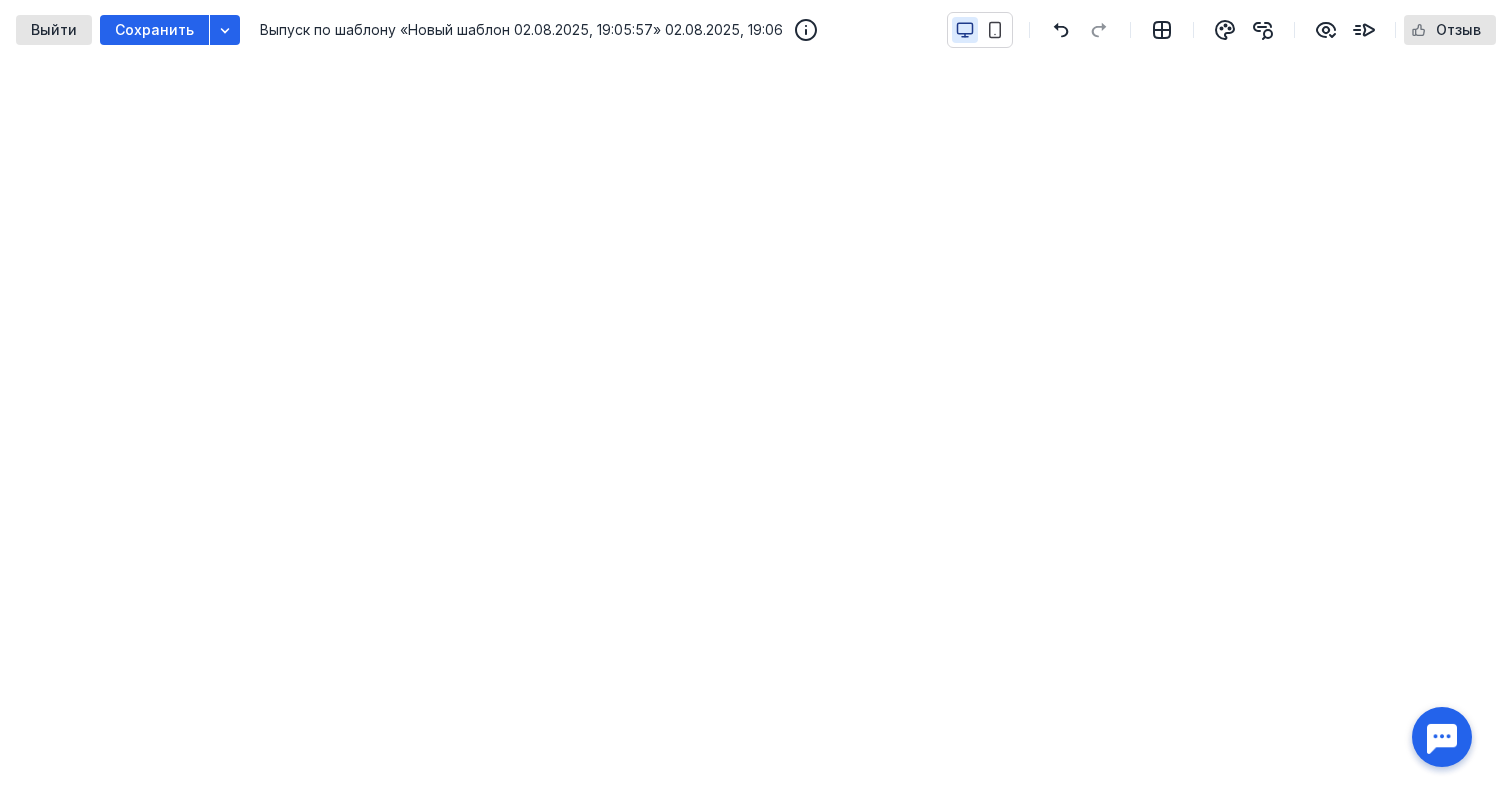 click at bounding box center (1442, 737) 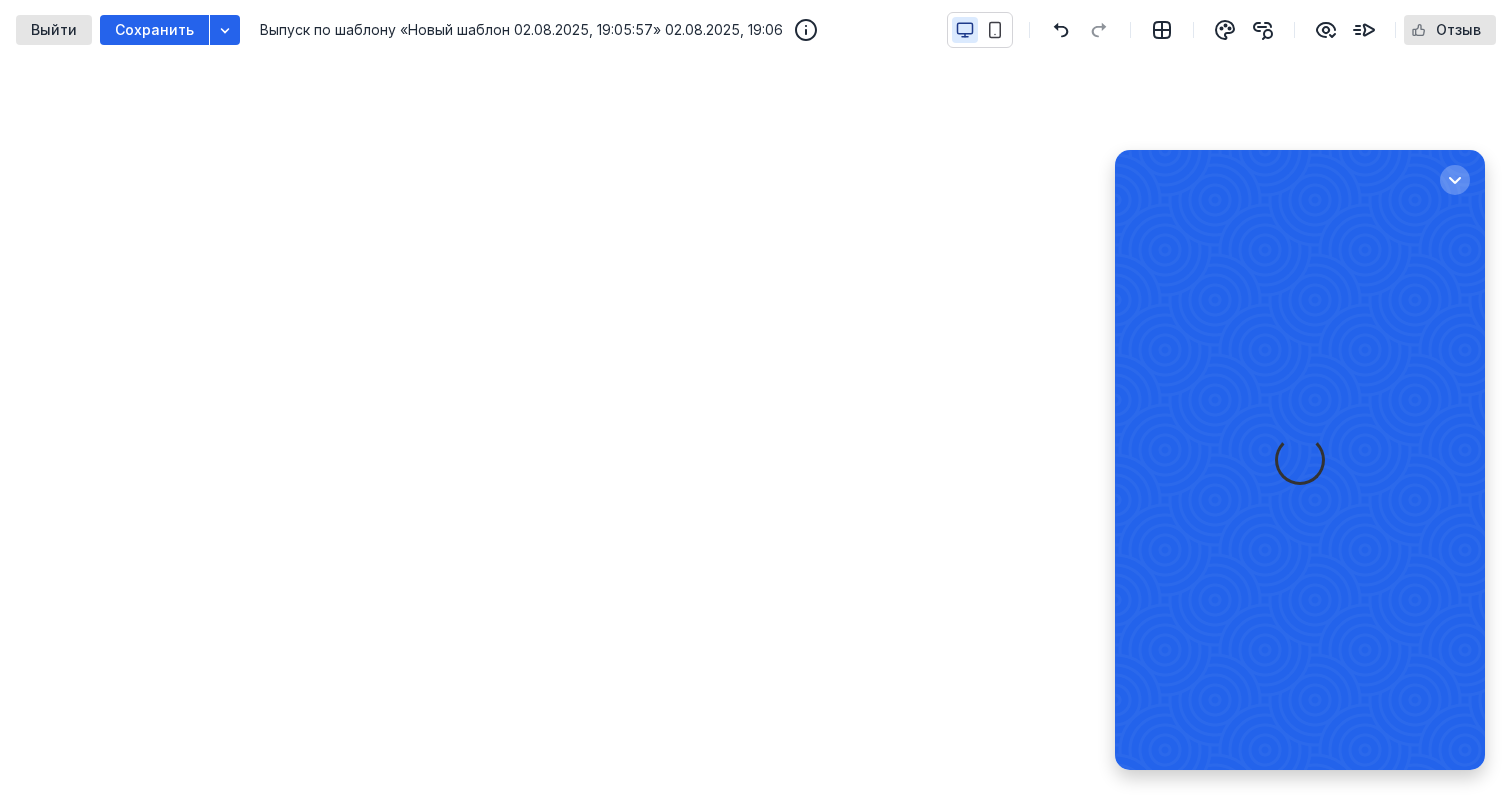 scroll, scrollTop: 0, scrollLeft: 0, axis: both 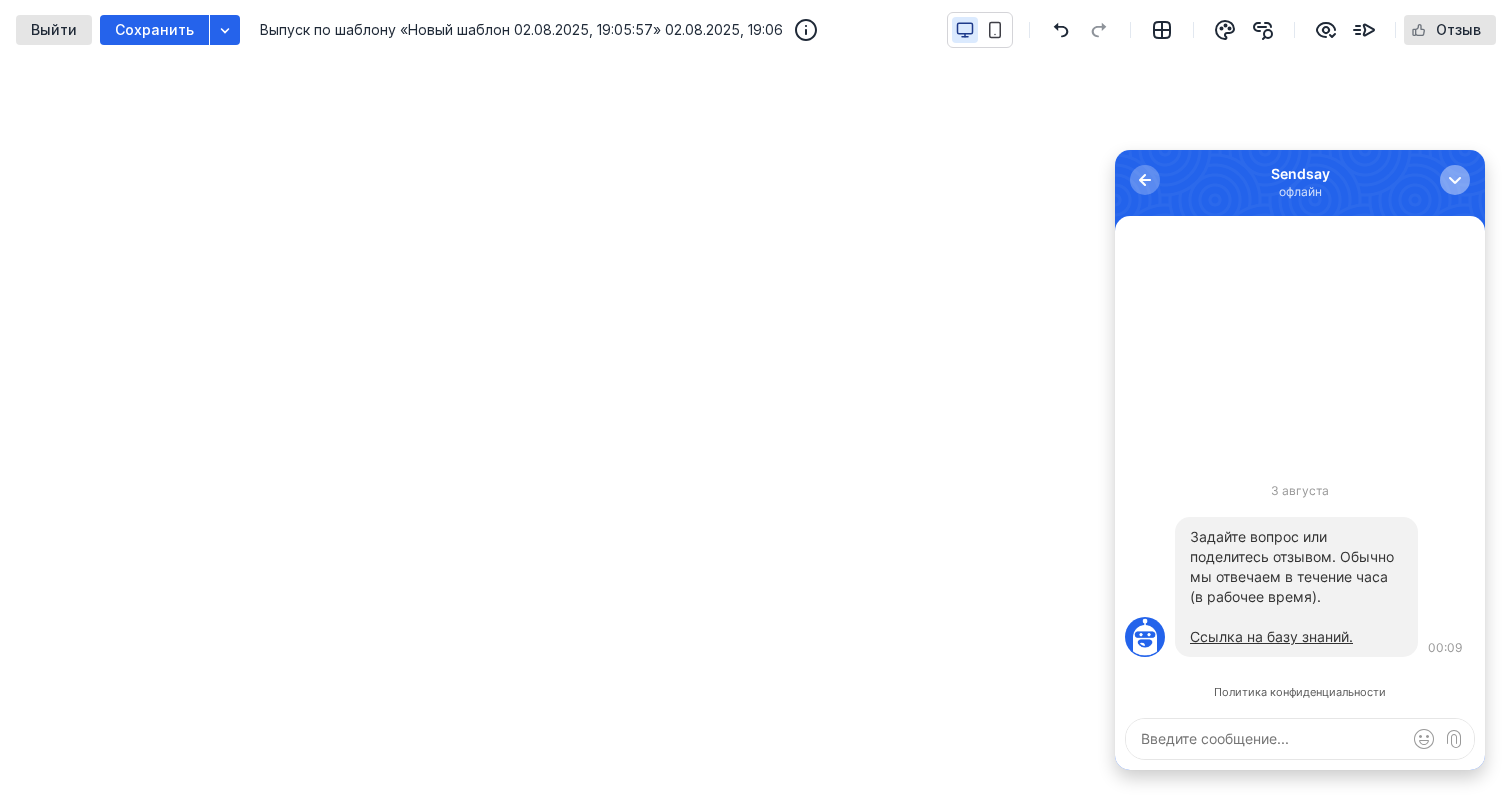 click at bounding box center [1455, 180] 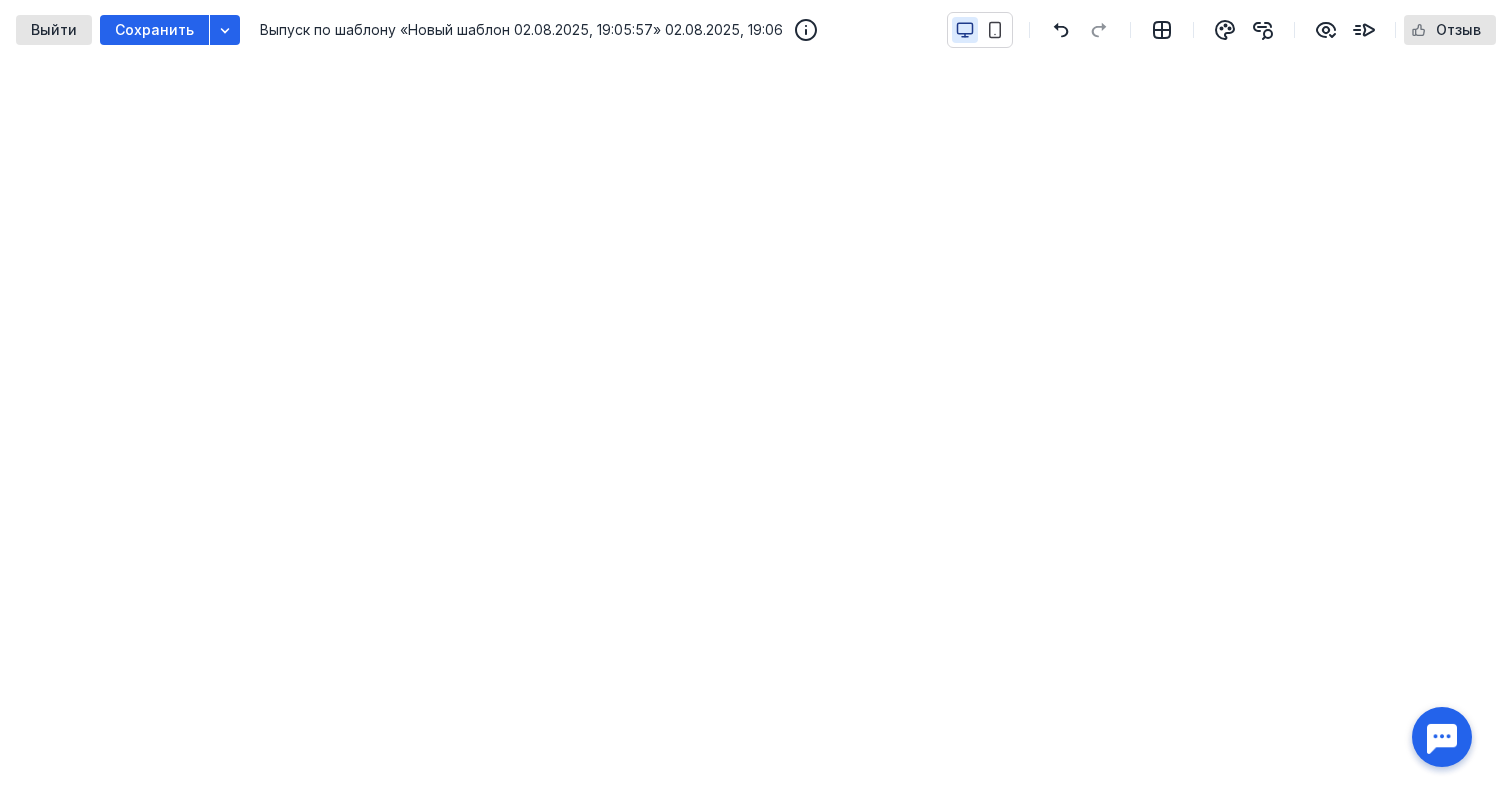 scroll, scrollTop: 0, scrollLeft: 0, axis: both 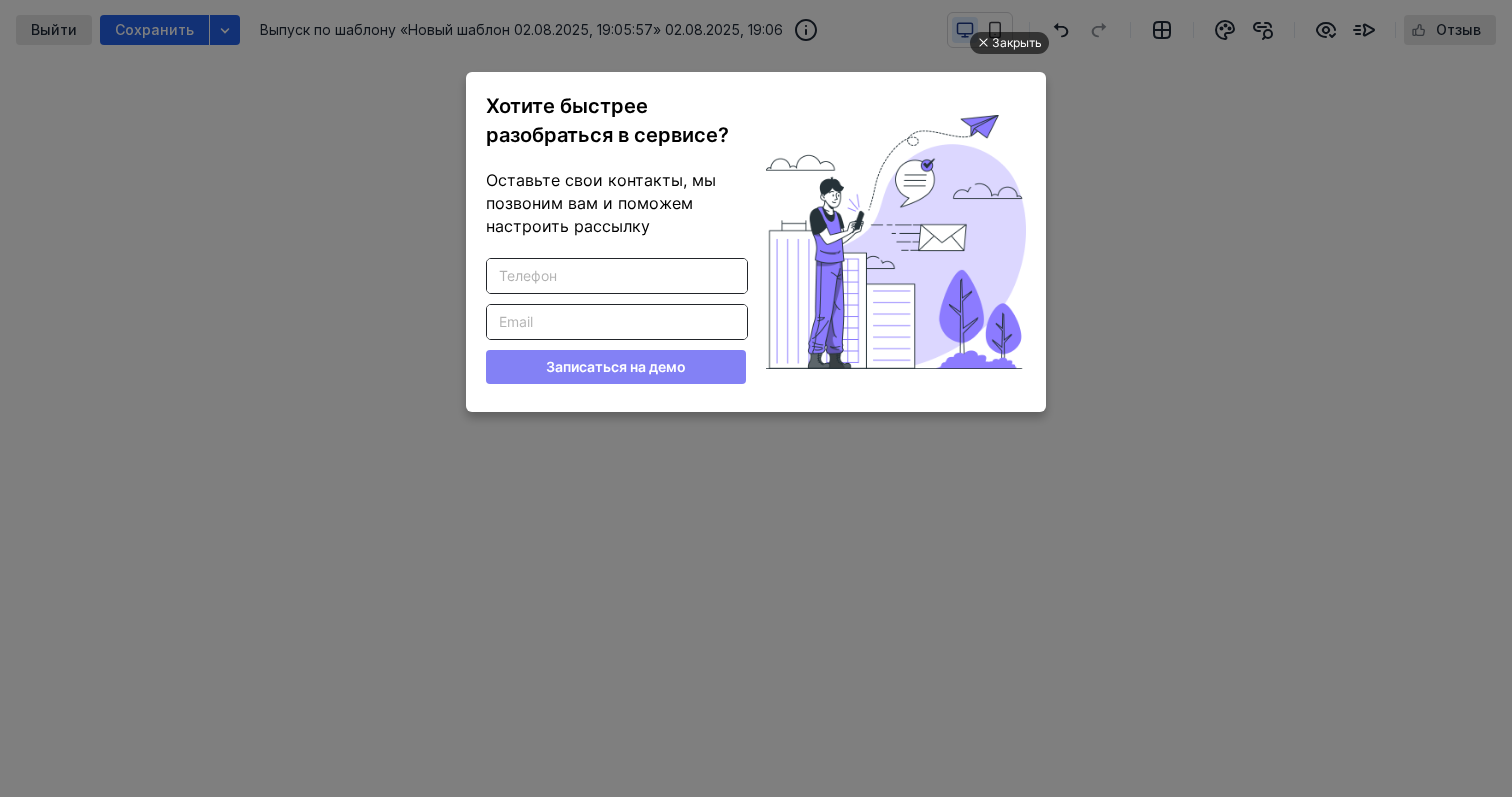 click on "Закрыть" at bounding box center [1017, 43] 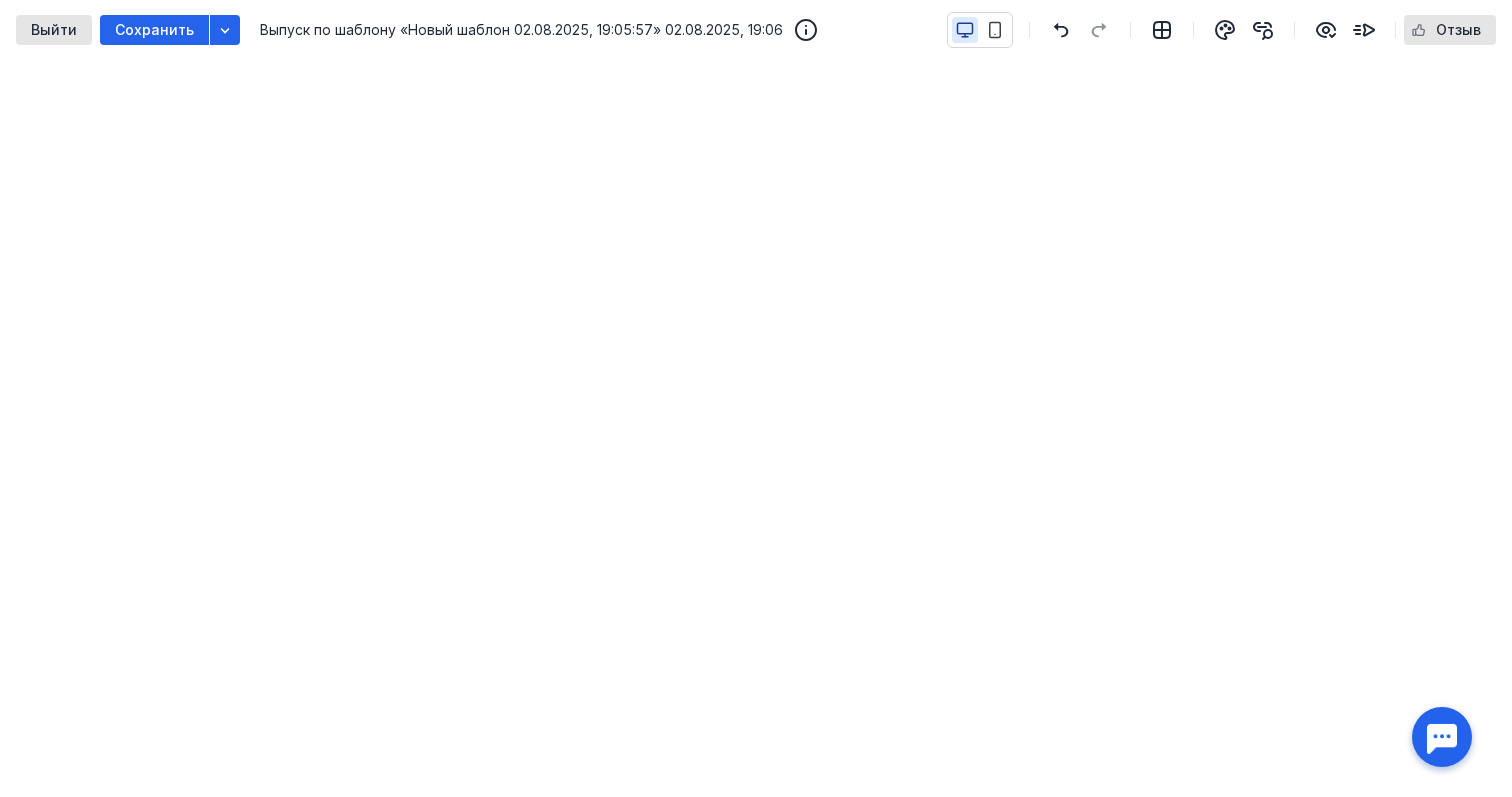 scroll, scrollTop: 0, scrollLeft: 0, axis: both 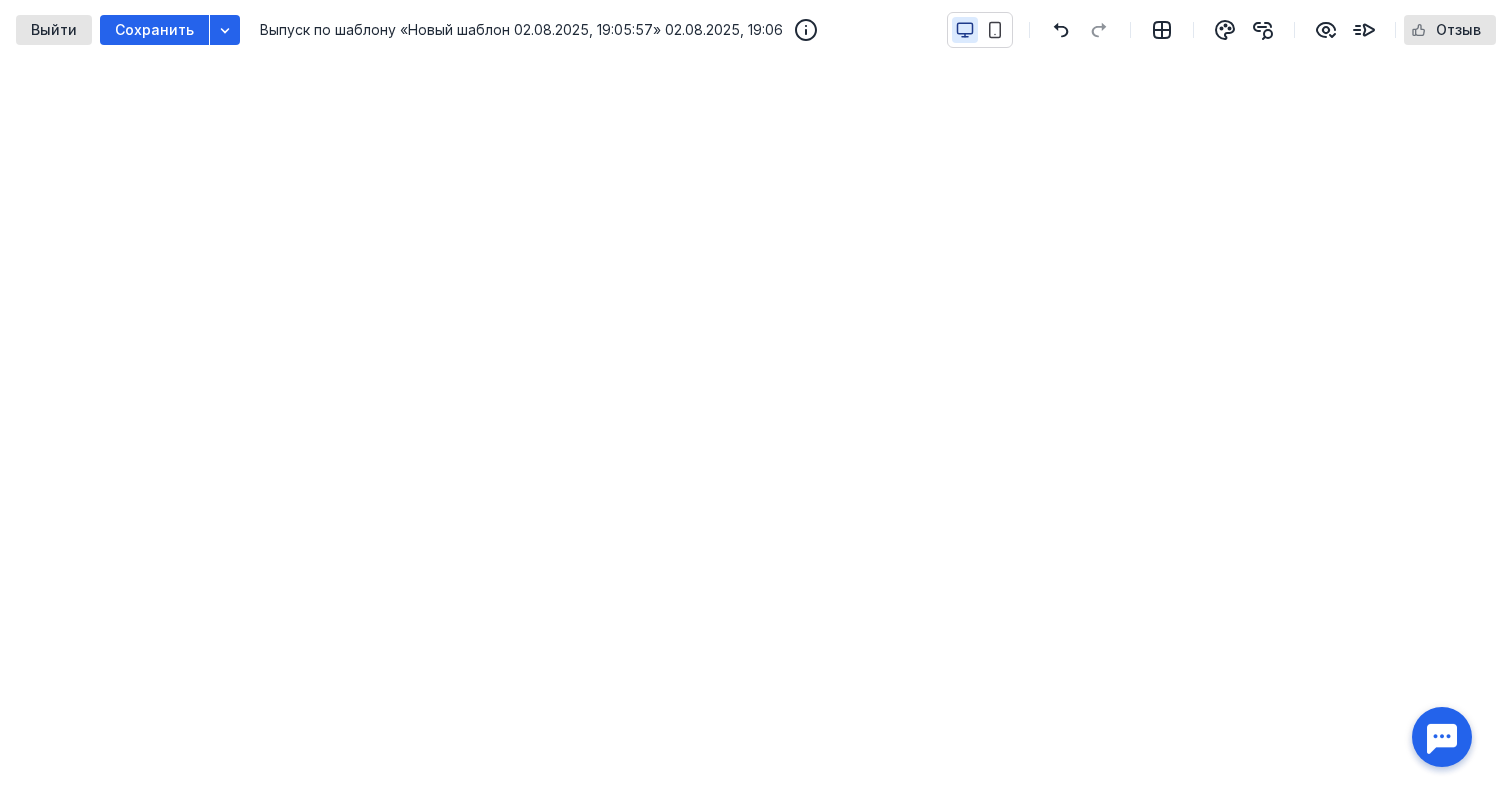 click on "Выйти Сохранить Выпуск по шаблону «Новый шаблон 02.08.2025, 19:05:57» 02.08.2025, 19:06 Отзыв" at bounding box center (756, 30) 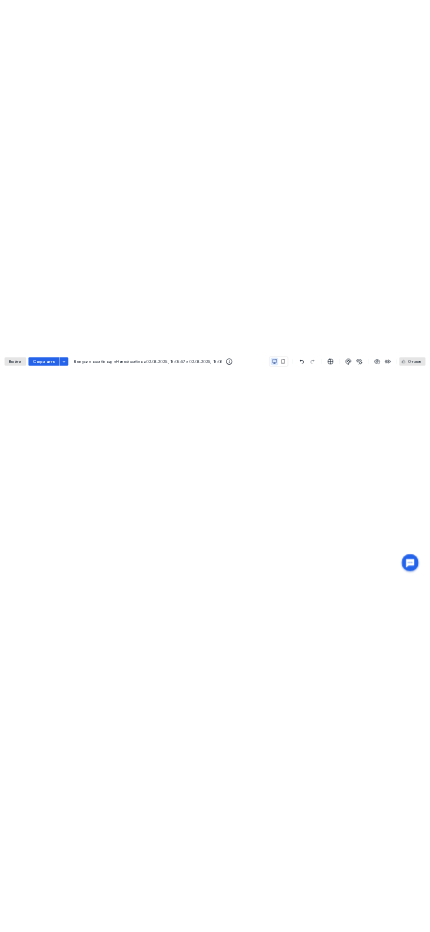 scroll, scrollTop: 0, scrollLeft: 0, axis: both 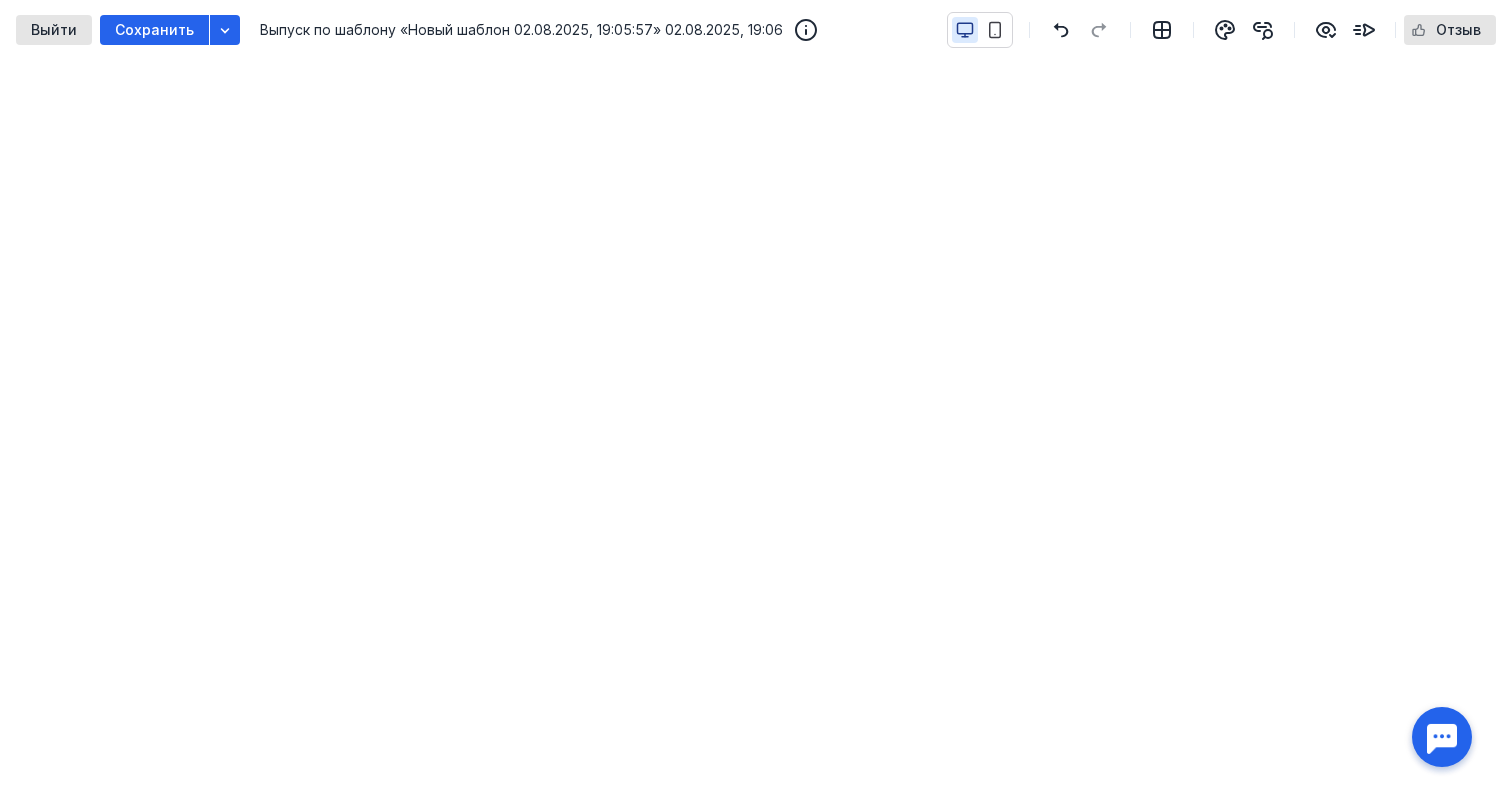 click on "Выйти Сохранить Выпуск по шаблону «Новый шаблон 02.08.2025, 19:05:57» 02.08.2025, 19:06 Отзыв" at bounding box center [756, 30] 